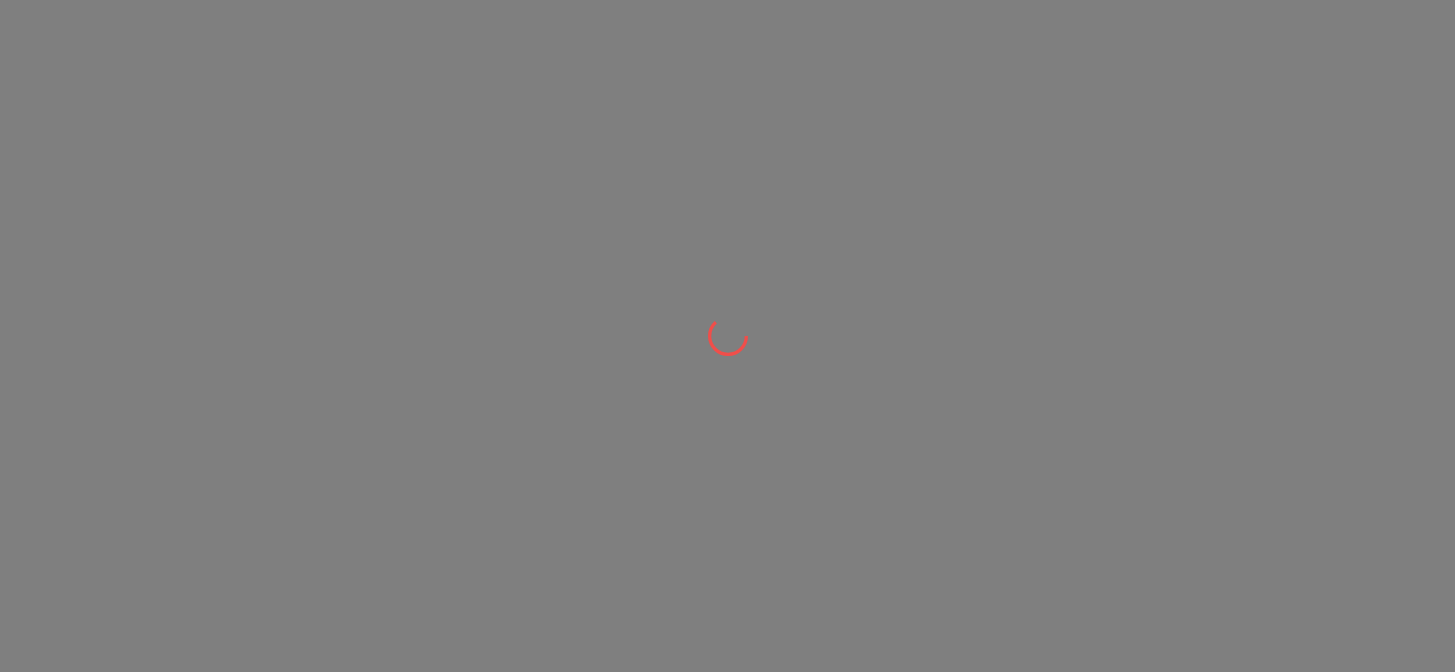 scroll, scrollTop: 0, scrollLeft: 0, axis: both 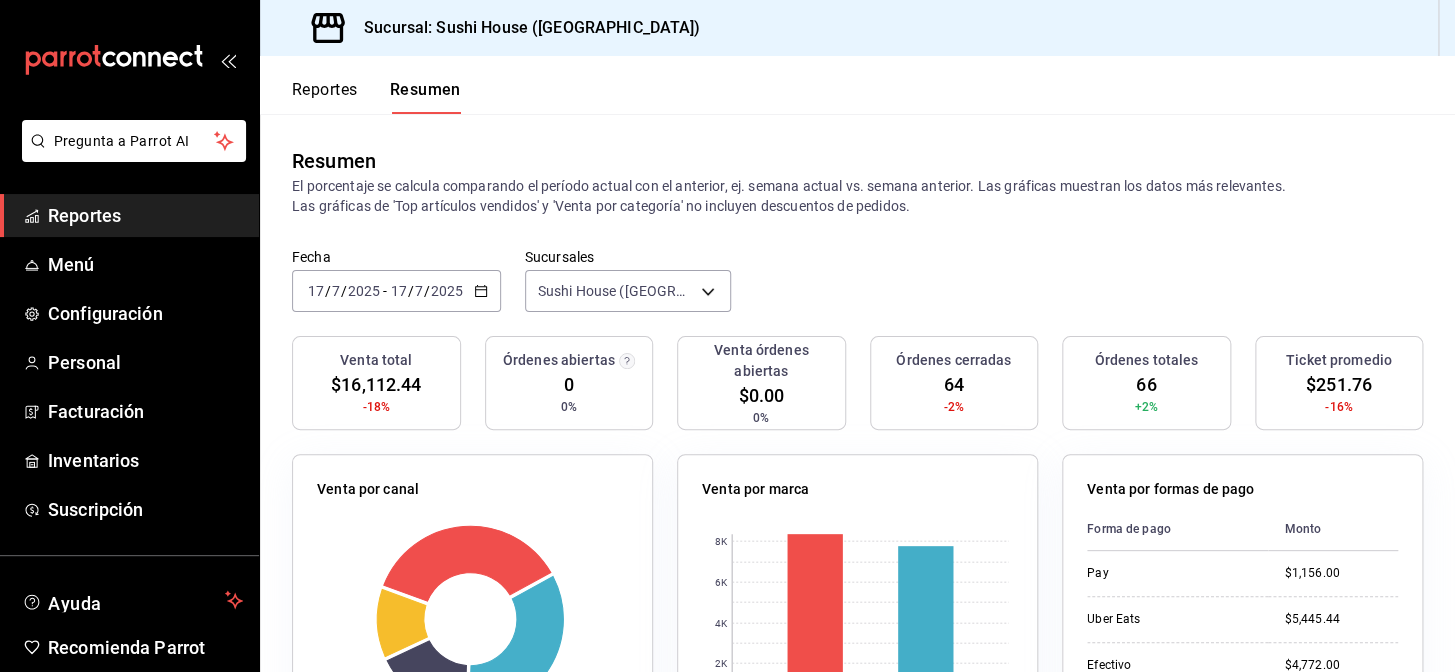 click on "Reportes" at bounding box center [325, 97] 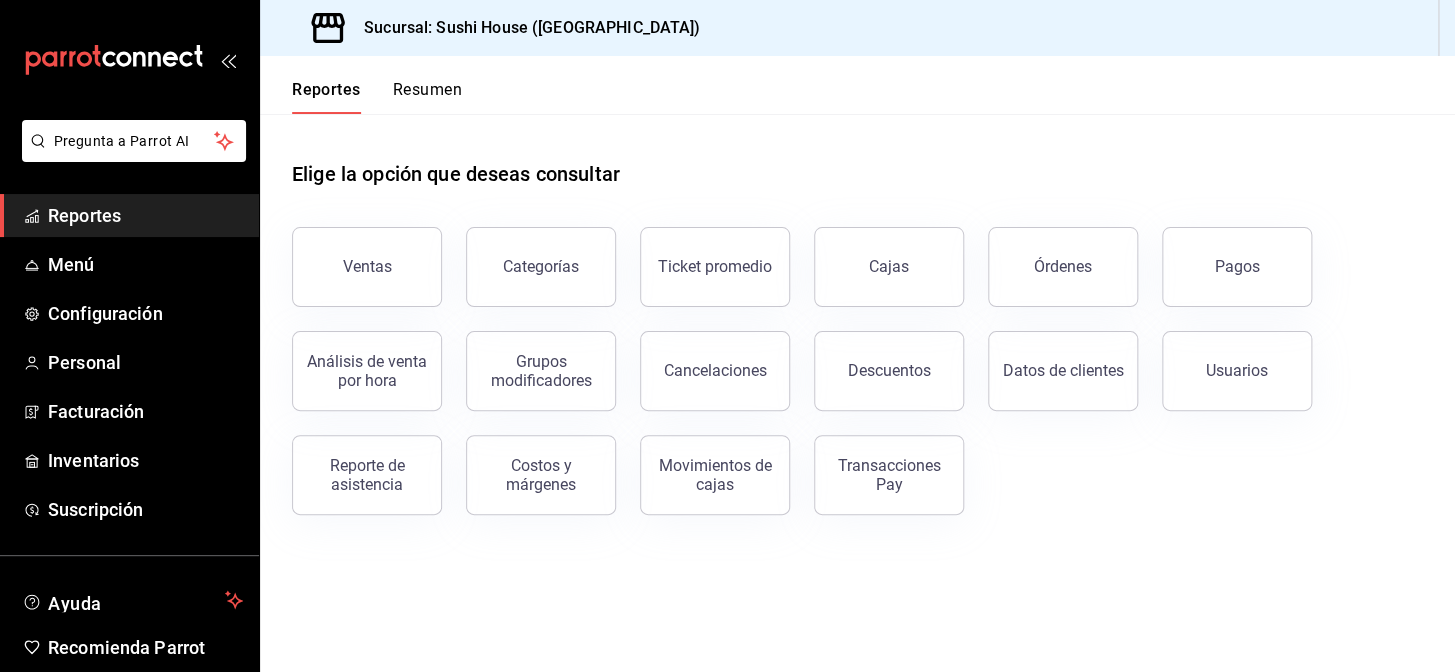 click on "Ventas" at bounding box center (367, 267) 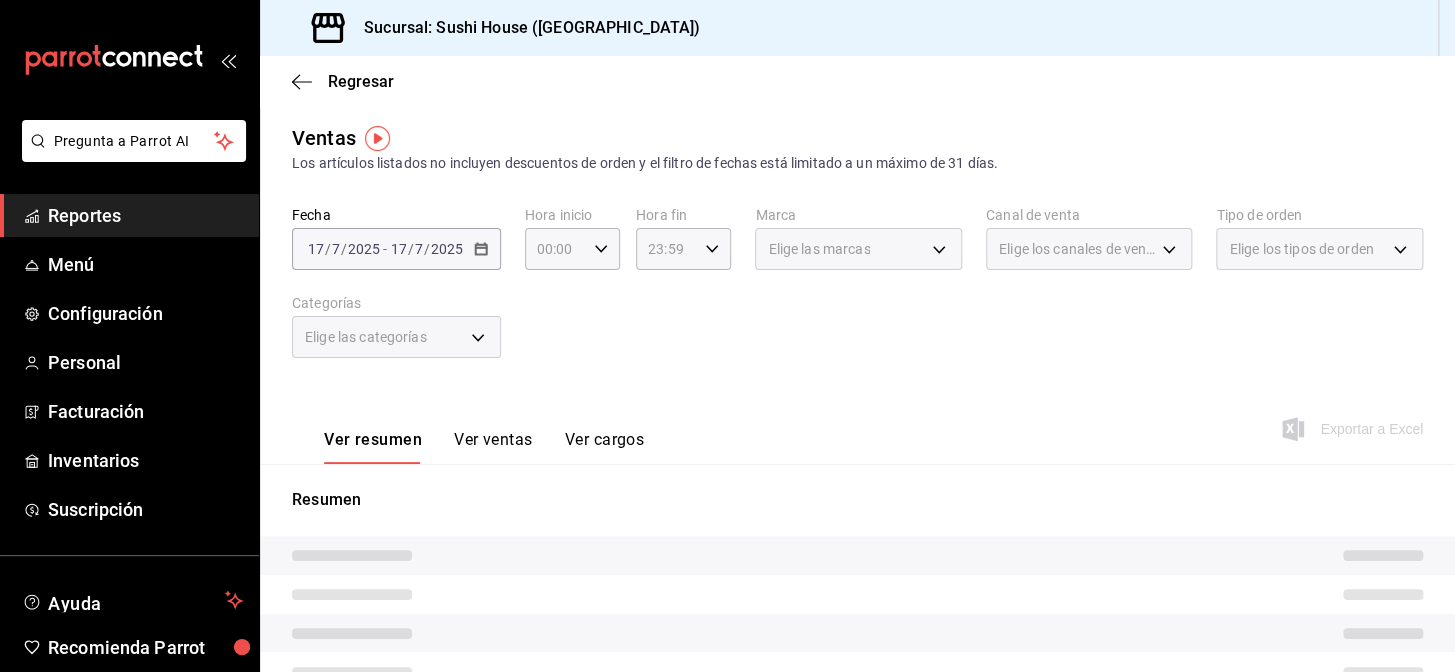 click on "Elige las marcas" at bounding box center (819, 249) 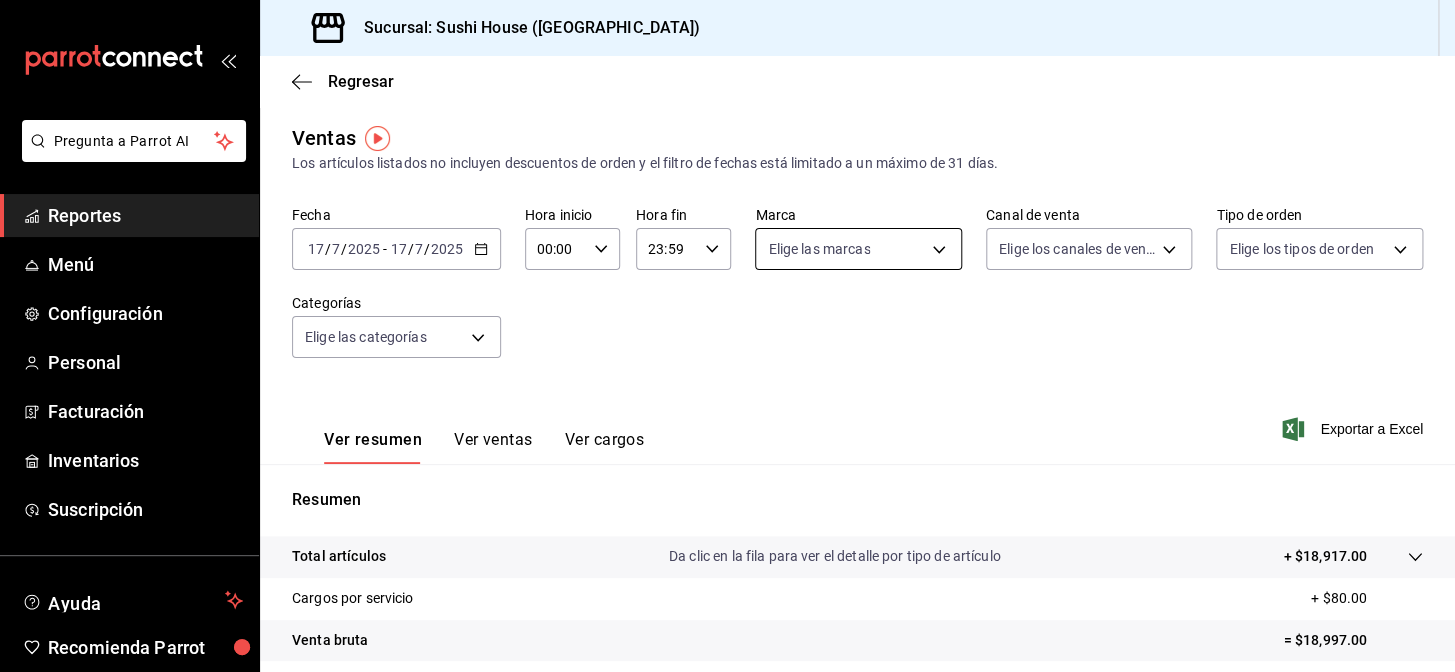 click on "Pregunta a Parrot AI Reportes   Menú   Configuración   Personal   Facturación   Inventarios   Suscripción   Ayuda Recomienda Parrot   Galicia Encargado   Sugerir nueva función   Sucursal: Sushi House (Galicia) Regresar Ventas Los artículos listados no incluyen descuentos de orden y el filtro de fechas está limitado a un máximo de 31 días. Fecha 2025-07-17 17 / 7 / 2025 - 2025-07-17 17 / 7 / 2025 Hora inicio 00:00 Hora inicio Hora fin 23:59 Hora fin Marca Elige las marcas Canal de venta Elige los canales de venta Tipo de orden Elige los tipos de orden Categorías Elige las categorías Ver resumen Ver ventas Ver cargos Exportar a Excel Resumen Total artículos Da clic en la fila para ver el detalle por tipo de artículo + $18,917.00 Cargos por servicio + $80.00 Venta bruta = $18,997.00 Descuentos totales - $2,884.56 Certificados de regalo - $0.00 Venta total = $16,112.44 Impuestos - $2,222.41 Venta neta = $13,890.03 Pregunta a Parrot AI Reportes   Menú   Configuración   Personal   Facturación" at bounding box center (727, 336) 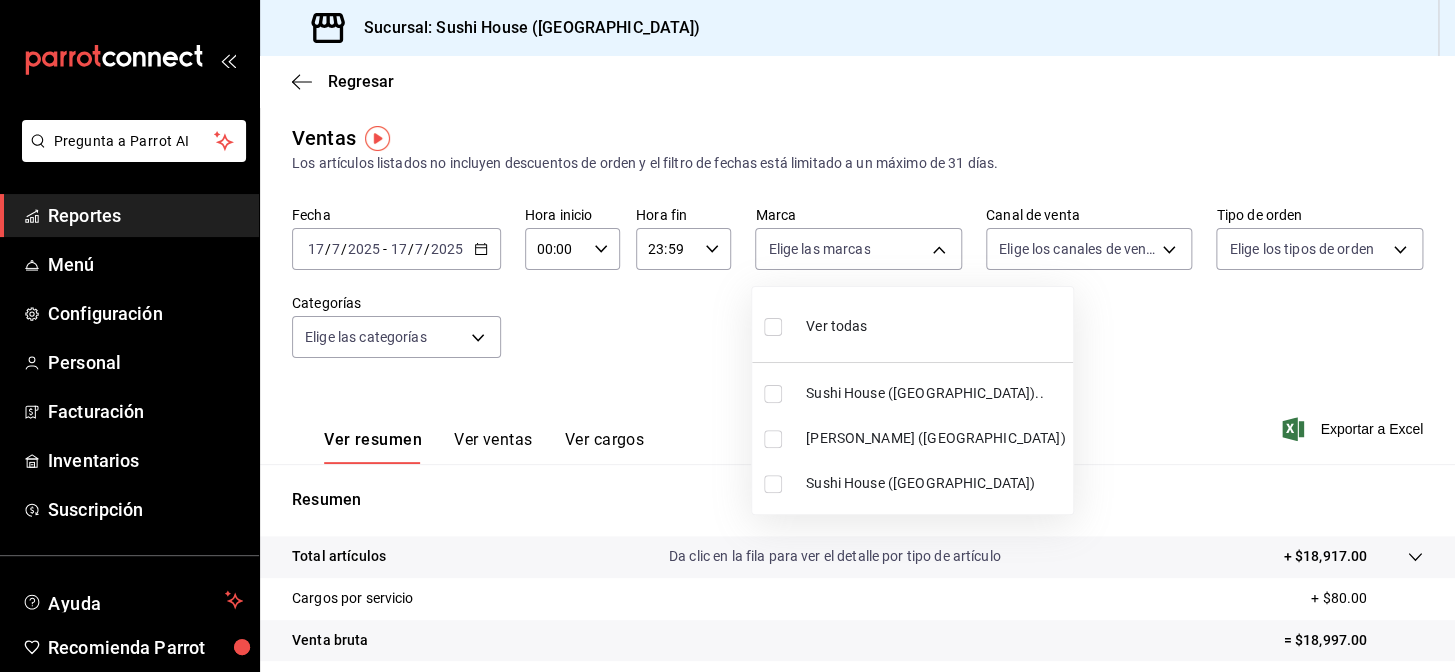 click on "Sushi House ([GEOGRAPHIC_DATA]).." at bounding box center (912, 393) 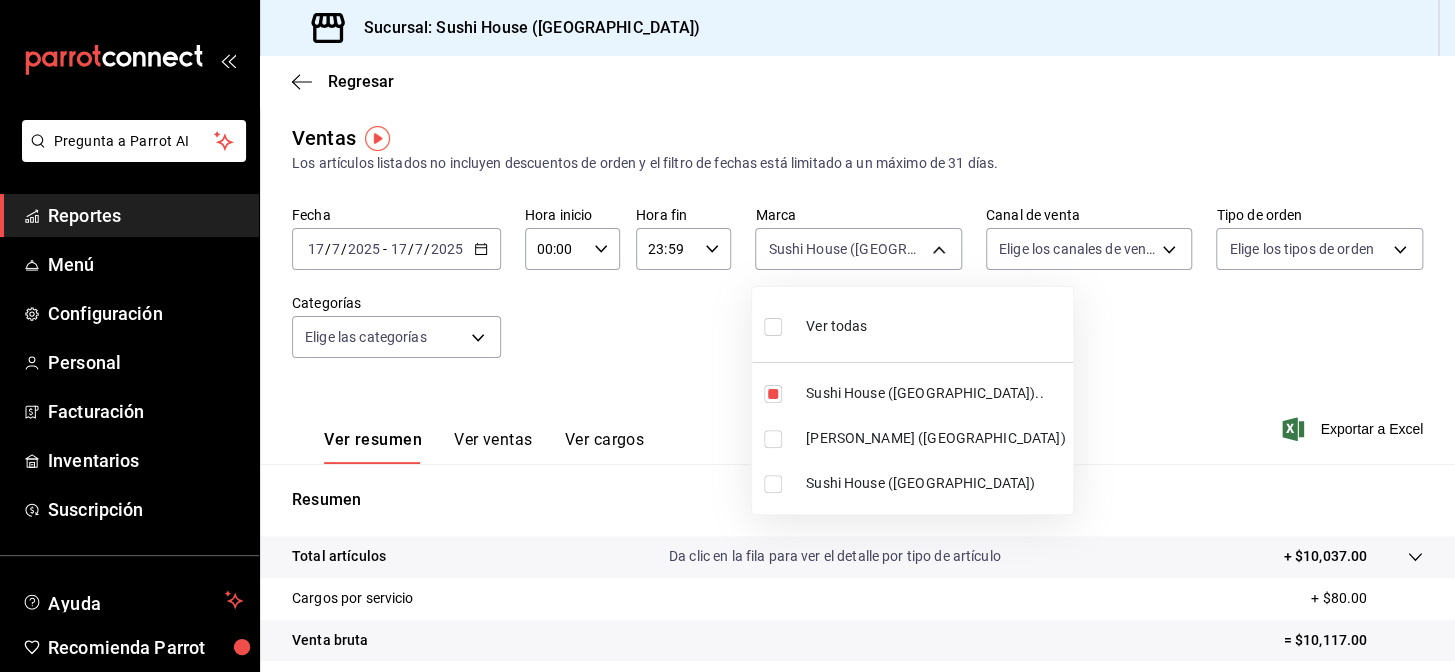 click on "Sushi House ([GEOGRAPHIC_DATA])" at bounding box center (935, 483) 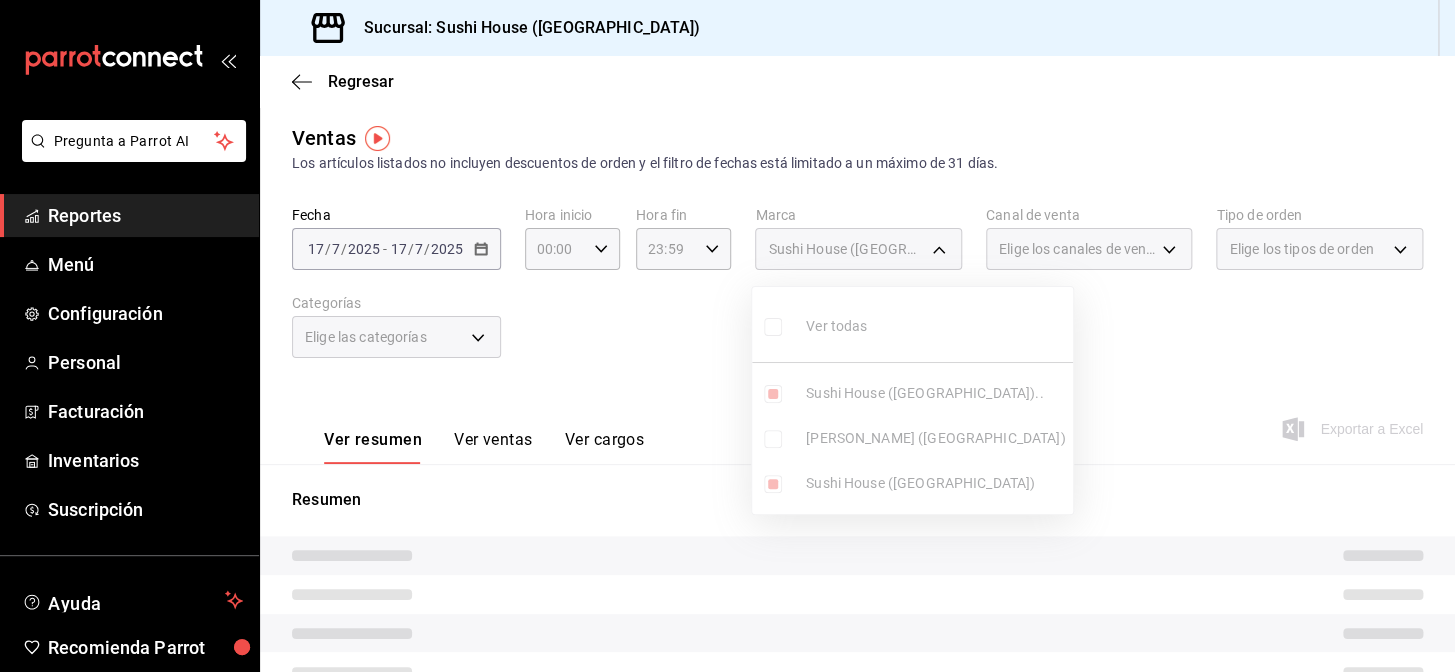 click at bounding box center (727, 336) 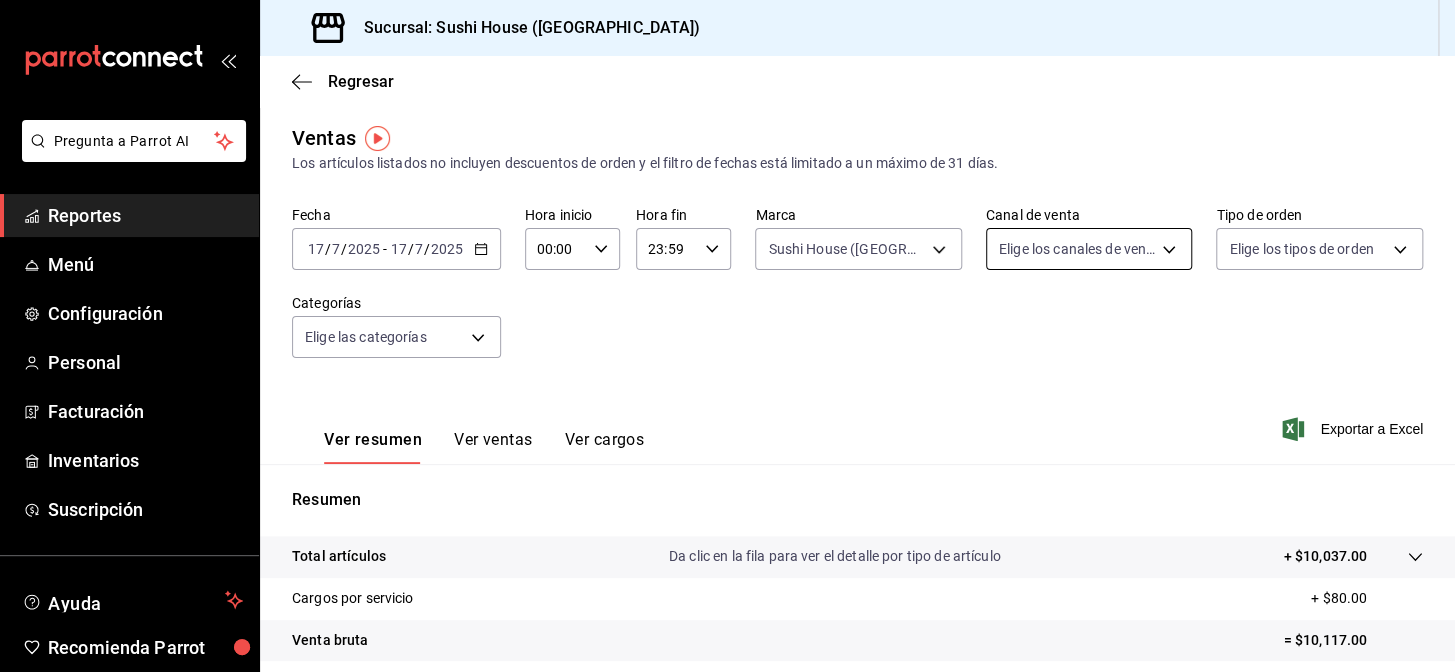 click on "Pregunta a Parrot AI Reportes   Menú   Configuración   Personal   Facturación   Inventarios   Suscripción   Ayuda Recomienda Parrot   Galicia Encargado   Sugerir nueva función   Sucursal: Sushi House (Galicia) Regresar Ventas Los artículos listados no incluyen descuentos de orden y el filtro de fechas está limitado a un máximo de 31 días. Fecha 2025-07-17 17 / 7 / 2025 - 2025-07-17 17 / 7 / 2025 Hora inicio 00:00 Hora inicio Hora fin 23:59 Hora fin Marca Sushi House (Galicia).., Sushi House (Galicia) 7dc1bbcc-c854-438a-98a7-f6be28febd34,fc9d632e-e170-447e-9cd5-70bd0bb3e59f Canal de venta Elige los canales de venta Tipo de orden Elige los tipos de orden Categorías Elige las categorías Ver resumen Ver ventas Ver cargos Exportar a Excel Resumen Total artículos Da clic en la fila para ver el detalle por tipo de artículo + $10,037.00 Cargos por servicio + $80.00 Venta bruta = $10,117.00 Descuentos totales - $1,760.56 Certificados de regalo - $0.00 Venta total = $8,356.44 Impuestos - $1,152.61 Reportes" at bounding box center (727, 336) 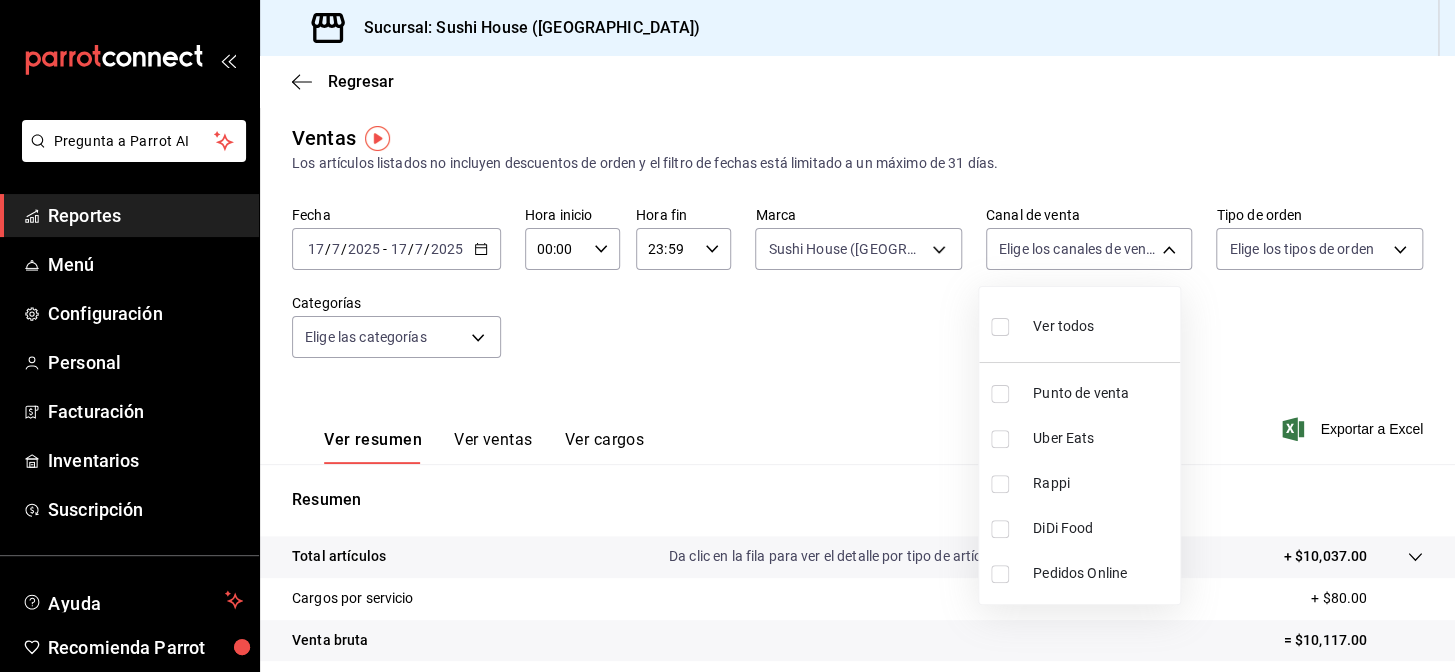 click at bounding box center [1000, 484] 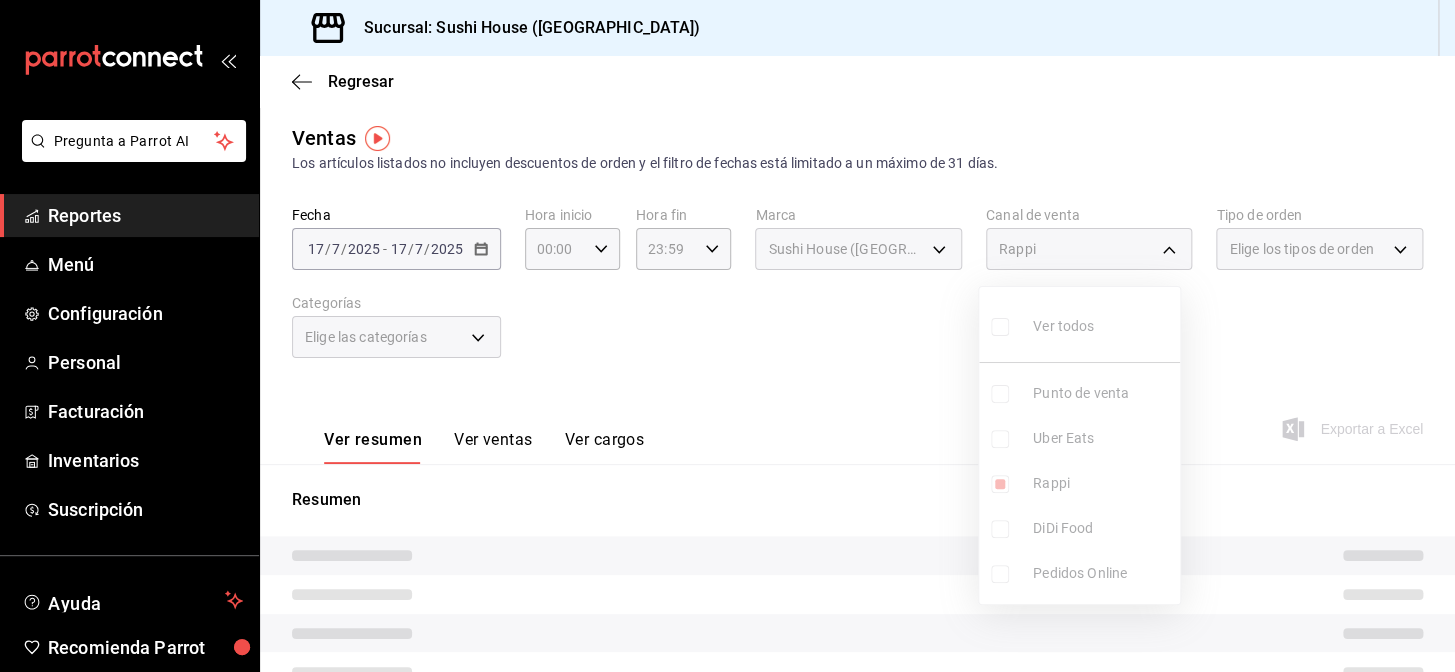 click at bounding box center [727, 336] 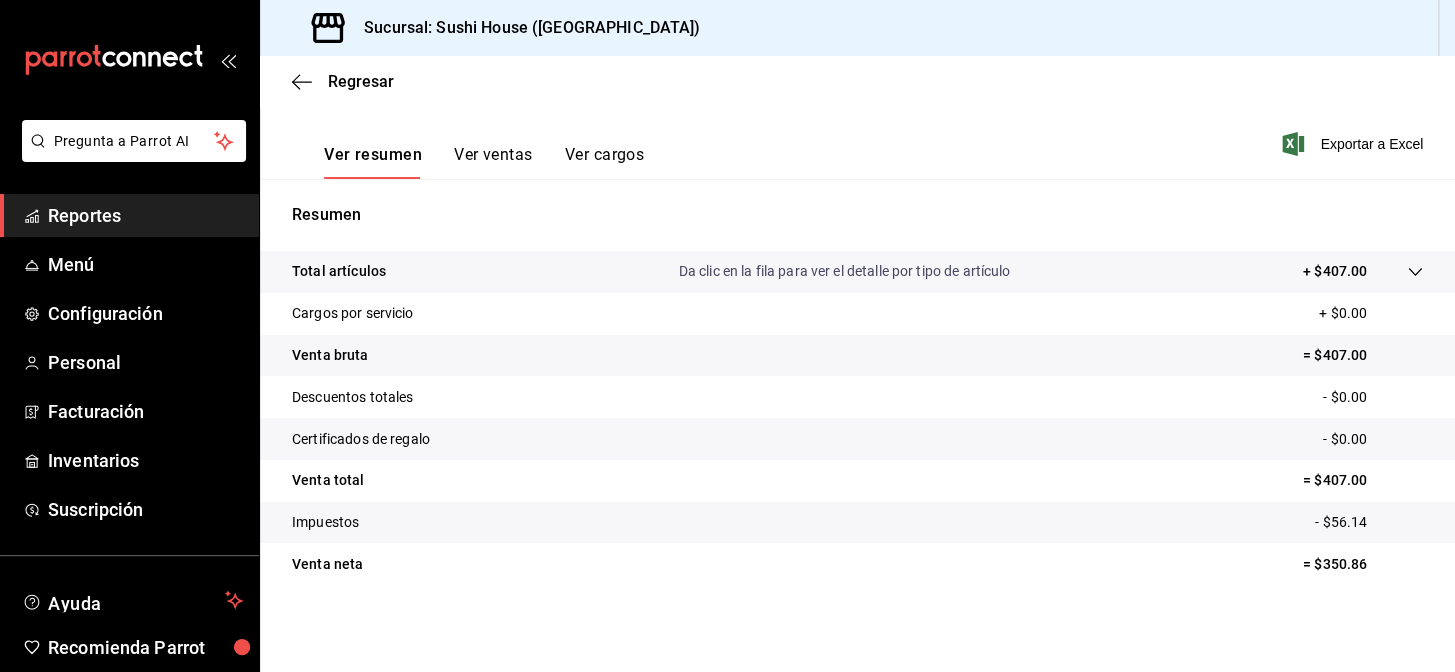 scroll, scrollTop: 286, scrollLeft: 0, axis: vertical 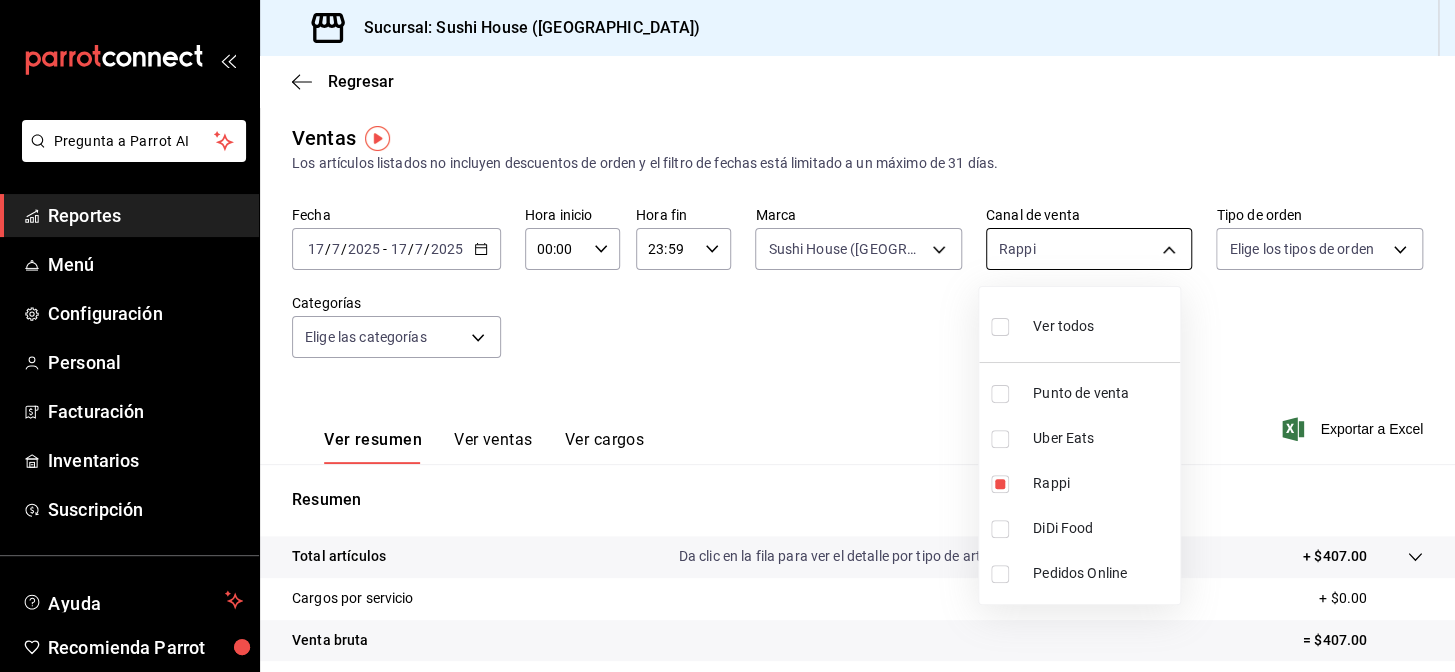 click on "Pregunta a Parrot AI Reportes   Menú   Configuración   Personal   Facturación   Inventarios   Suscripción   Ayuda Recomienda Parrot   Galicia Encargado   Sugerir nueva función   Sucursal: Sushi House (Galicia) Regresar Ventas Los artículos listados no incluyen descuentos de orden y el filtro de fechas está limitado a un máximo de 31 días. Fecha 2025-07-17 17 / 7 / 2025 - 2025-07-17 17 / 7 / 2025 Hora inicio 00:00 Hora inicio Hora fin 23:59 Hora fin Marca Sushi House (Galicia).., Sushi House (Galicia) 7dc1bbcc-c854-438a-98a7-f6be28febd34,fc9d632e-e170-447e-9cd5-70bd0bb3e59f Canal de venta Rappi RAPPI Tipo de orden Elige los tipos de orden Categorías Elige las categorías Ver resumen Ver ventas Ver cargos Exportar a Excel Resumen Total artículos Da clic en la fila para ver el detalle por tipo de artículo + $407.00 Cargos por servicio + $0.00 Venta bruta = $407.00 Descuentos totales - $0.00 Certificados de regalo - $0.00 Venta total = $407.00 Impuestos - $56.14 Venta neta = $350.86 Reportes   Menú" at bounding box center (727, 336) 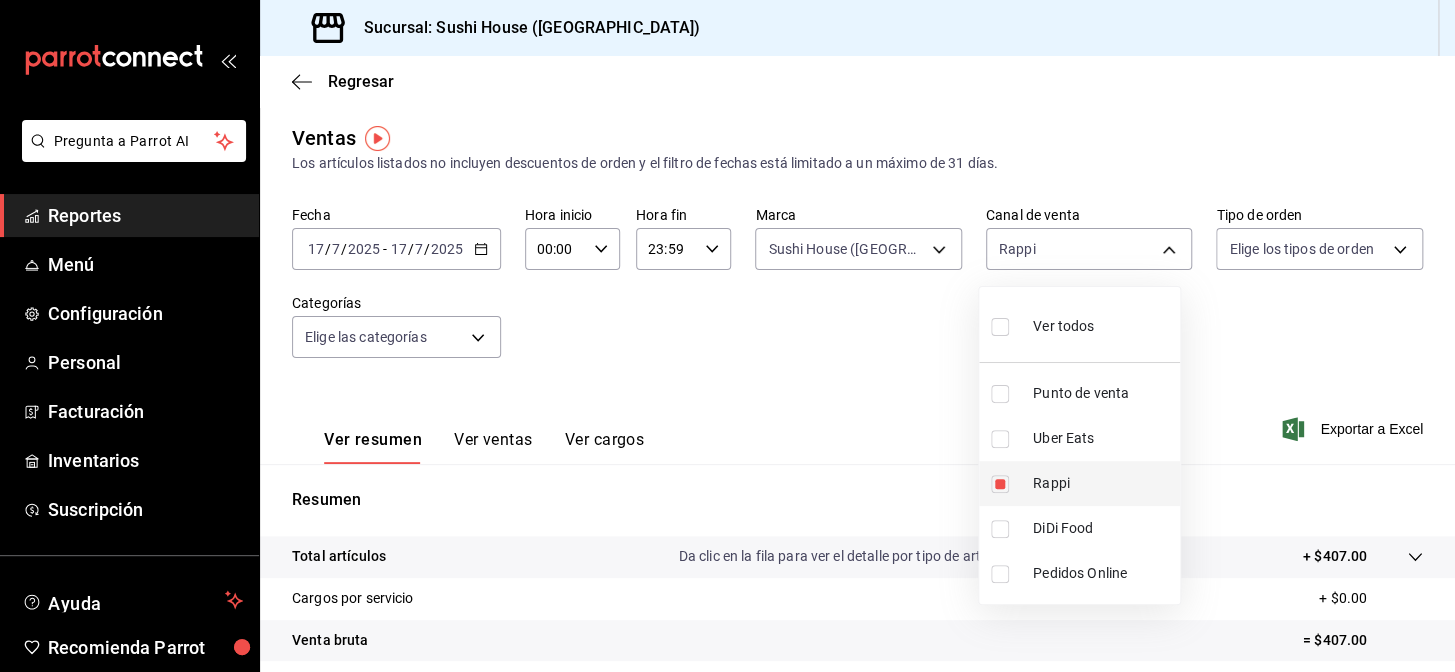 drag, startPoint x: 1050, startPoint y: 514, endPoint x: 1049, endPoint y: 497, distance: 17.029387 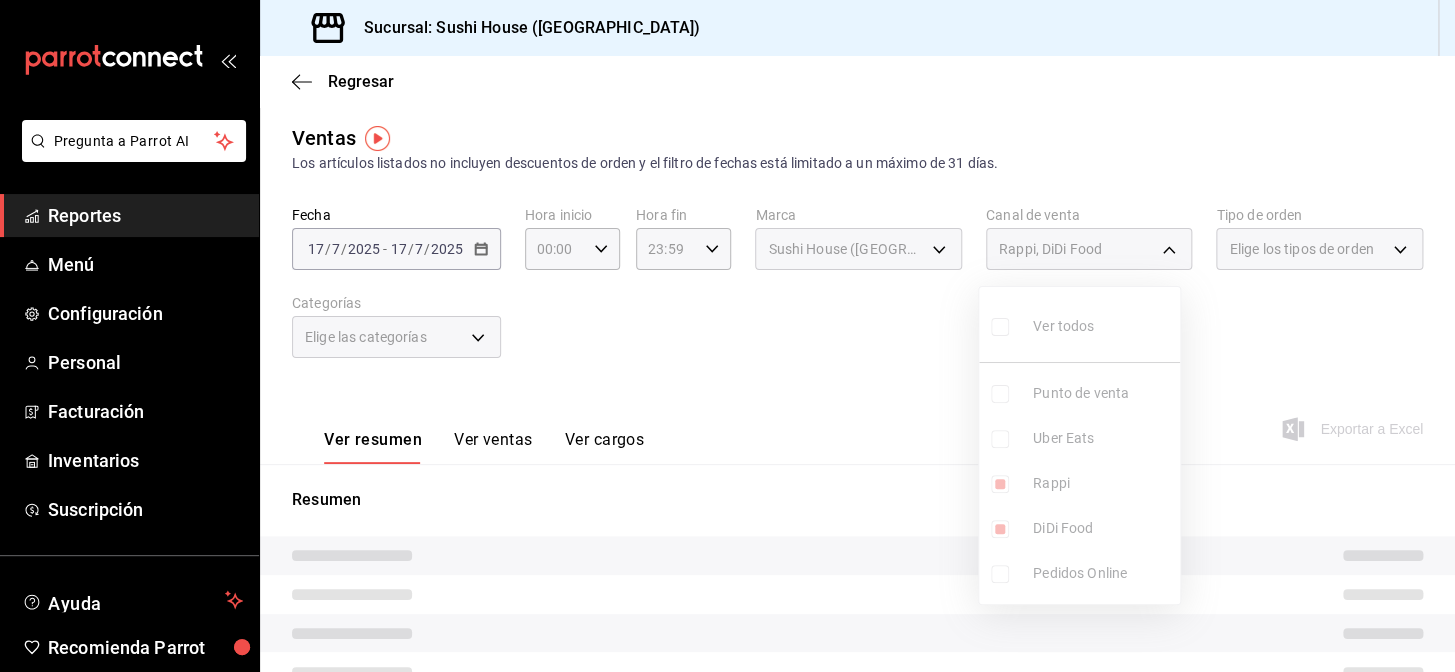 click on "Ver todos Punto de venta Uber Eats Rappi DiDi Food Pedidos Online" at bounding box center (1079, 445) 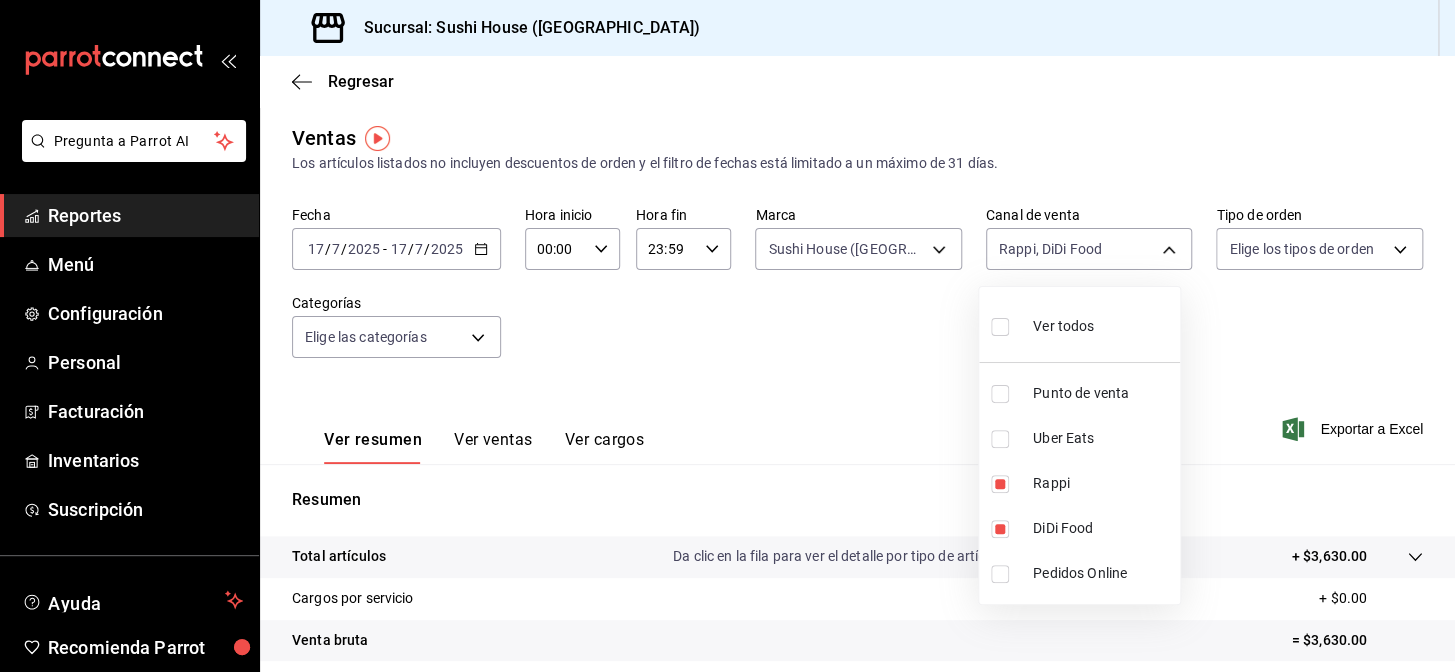 click on "Rappi" at bounding box center [1102, 483] 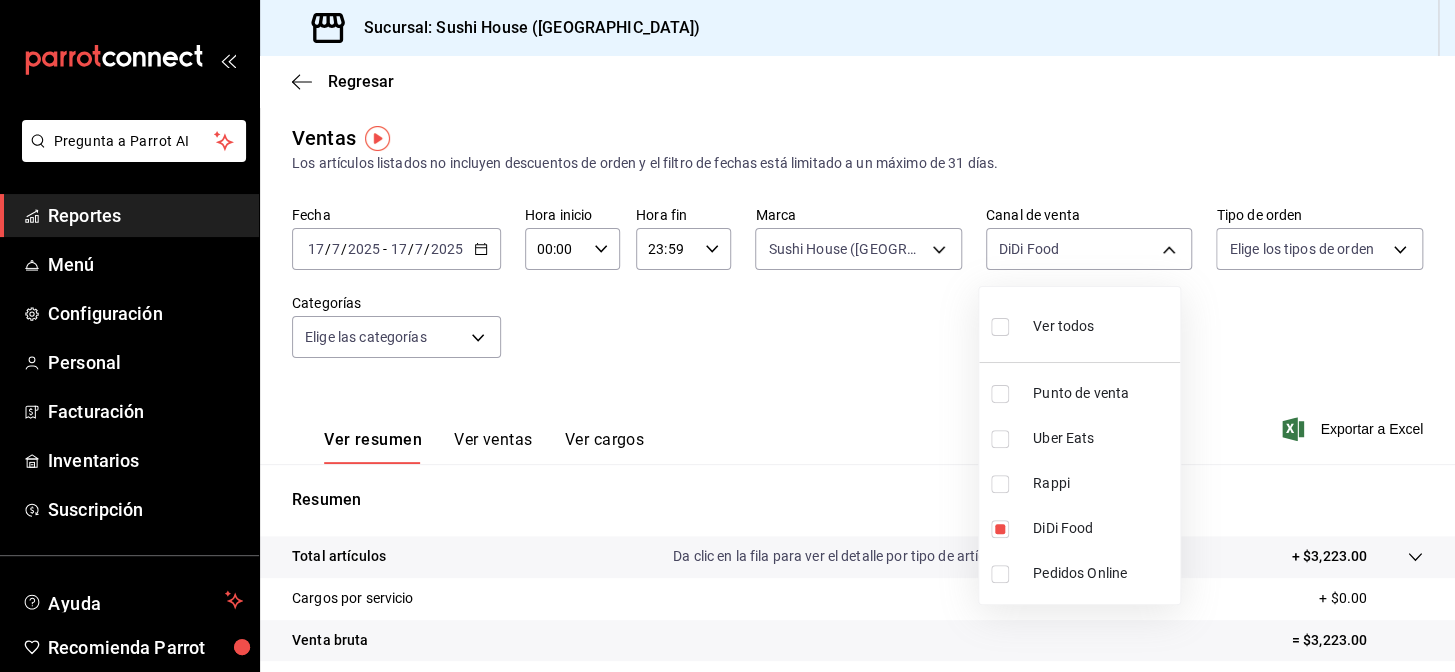 click at bounding box center [727, 336] 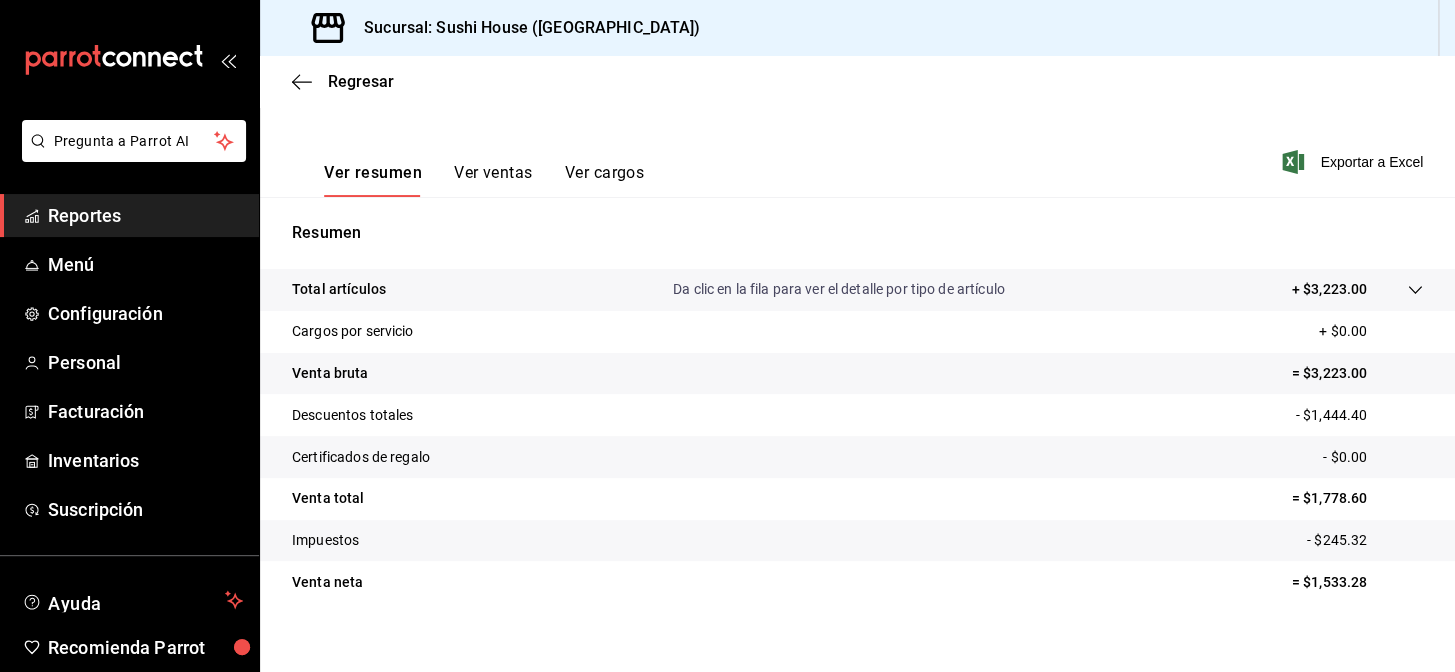 scroll, scrollTop: 286, scrollLeft: 0, axis: vertical 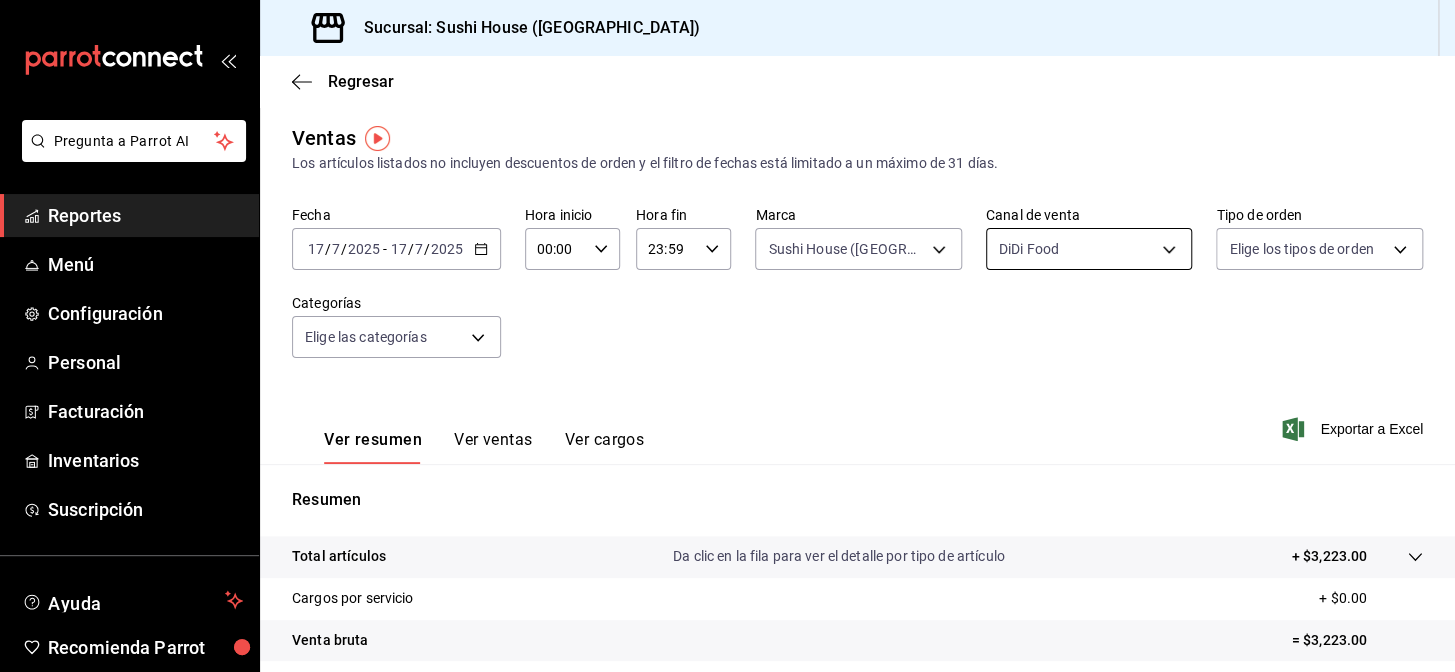 click on "Pregunta a Parrot AI Reportes   Menú   Configuración   Personal   Facturación   Inventarios   Suscripción   Ayuda Recomienda Parrot   Galicia Encargado   Sugerir nueva función   Sucursal: Sushi House (Galicia) Regresar Ventas Los artículos listados no incluyen descuentos de orden y el filtro de fechas está limitado a un máximo de 31 días. Fecha 2025-07-17 17 / 7 / 2025 - 2025-07-17 17 / 7 / 2025 Hora inicio 00:00 Hora inicio Hora fin 23:59 Hora fin Marca Sushi House (Galicia).., Sushi House (Galicia) 7dc1bbcc-c854-438a-98a7-f6be28febd34,fc9d632e-e170-447e-9cd5-70bd0bb3e59f Canal de venta DiDi Food DIDI_FOOD Tipo de orden Elige los tipos de orden Categorías Elige las categorías Ver resumen Ver ventas Ver cargos Exportar a Excel Resumen Total artículos Da clic en la fila para ver el detalle por tipo de artículo + $3,223.00 Cargos por servicio + $0.00 Venta bruta = $3,223.00 Descuentos totales - $1,444.40 Certificados de regalo - $0.00 Venta total = $1,778.60 Impuestos - $245.32 Venta neta Reportes" at bounding box center (727, 336) 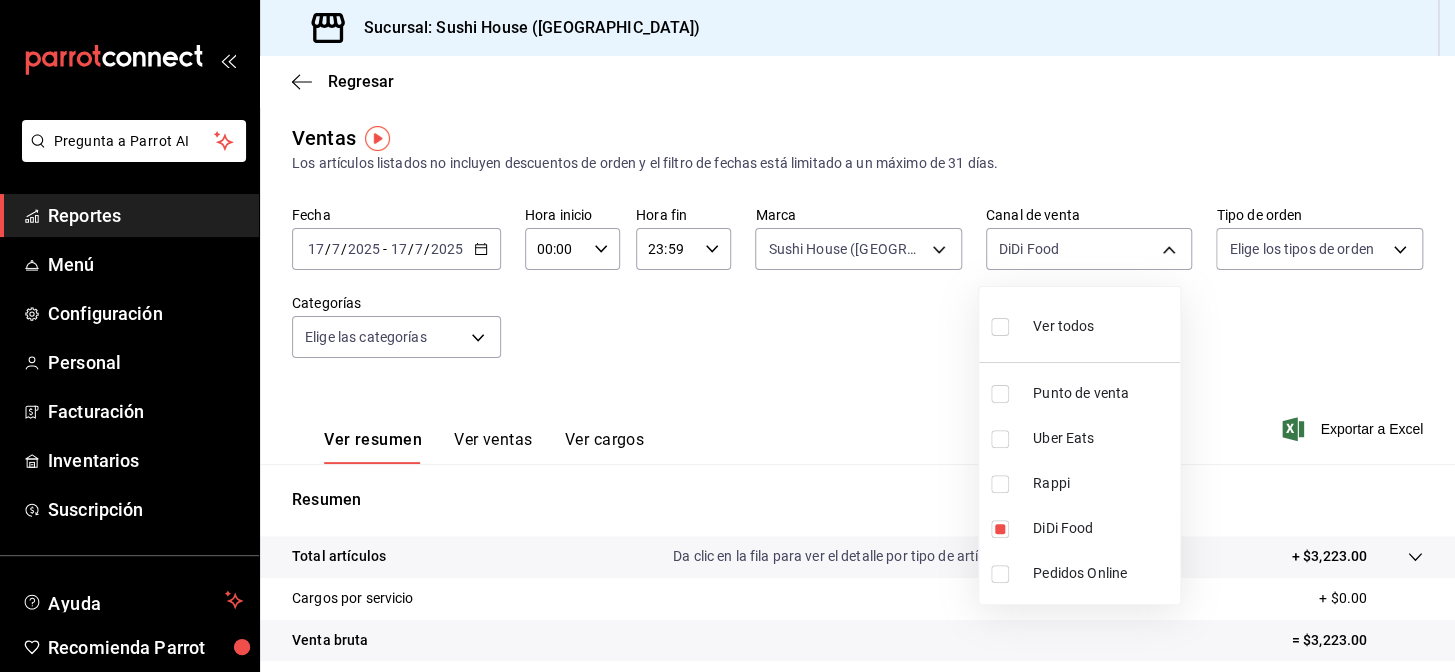 click on "Uber Eats" at bounding box center [1079, 438] 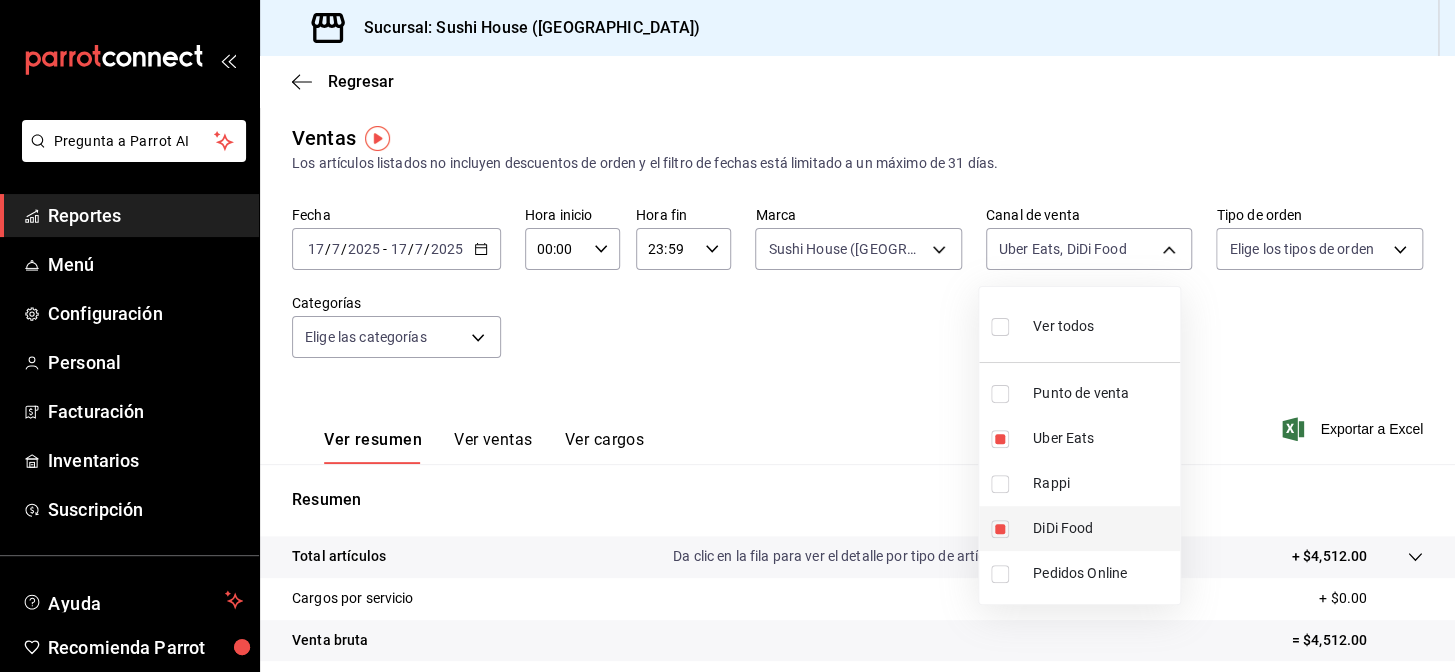 click on "DiDi Food" at bounding box center [1102, 528] 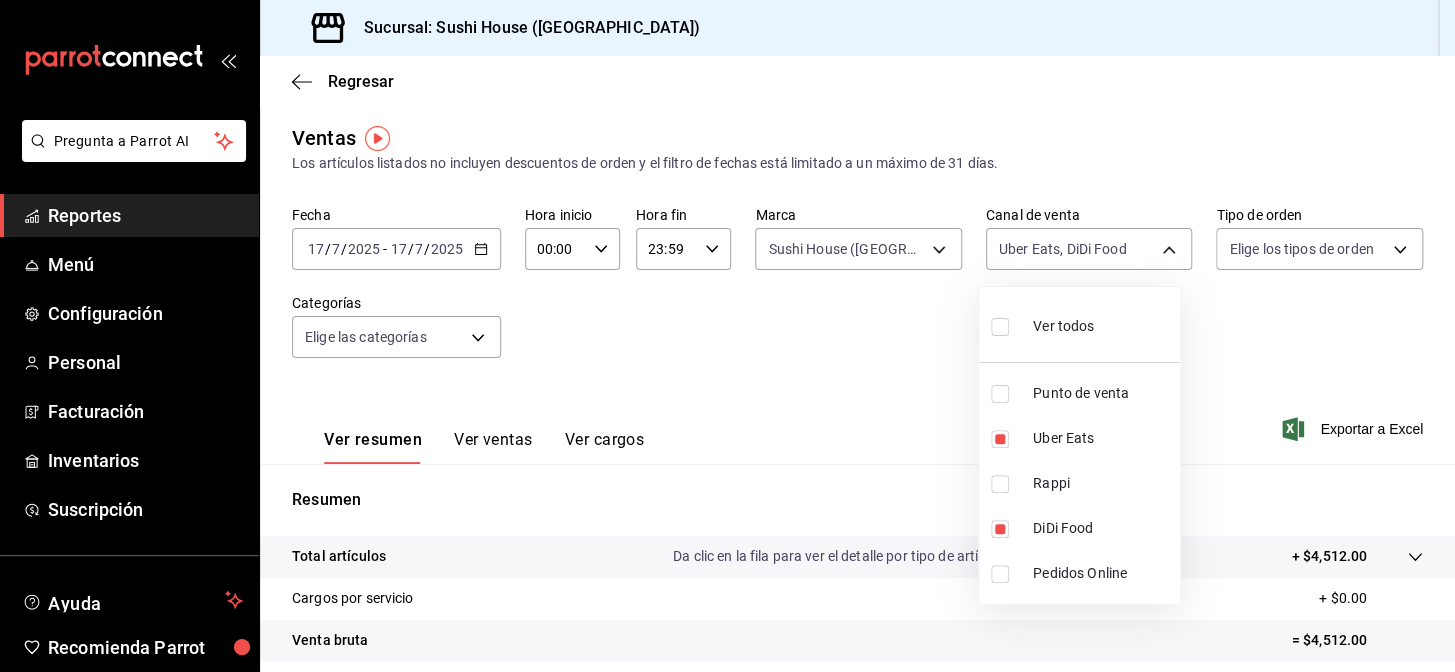 type on "UBER_EATS" 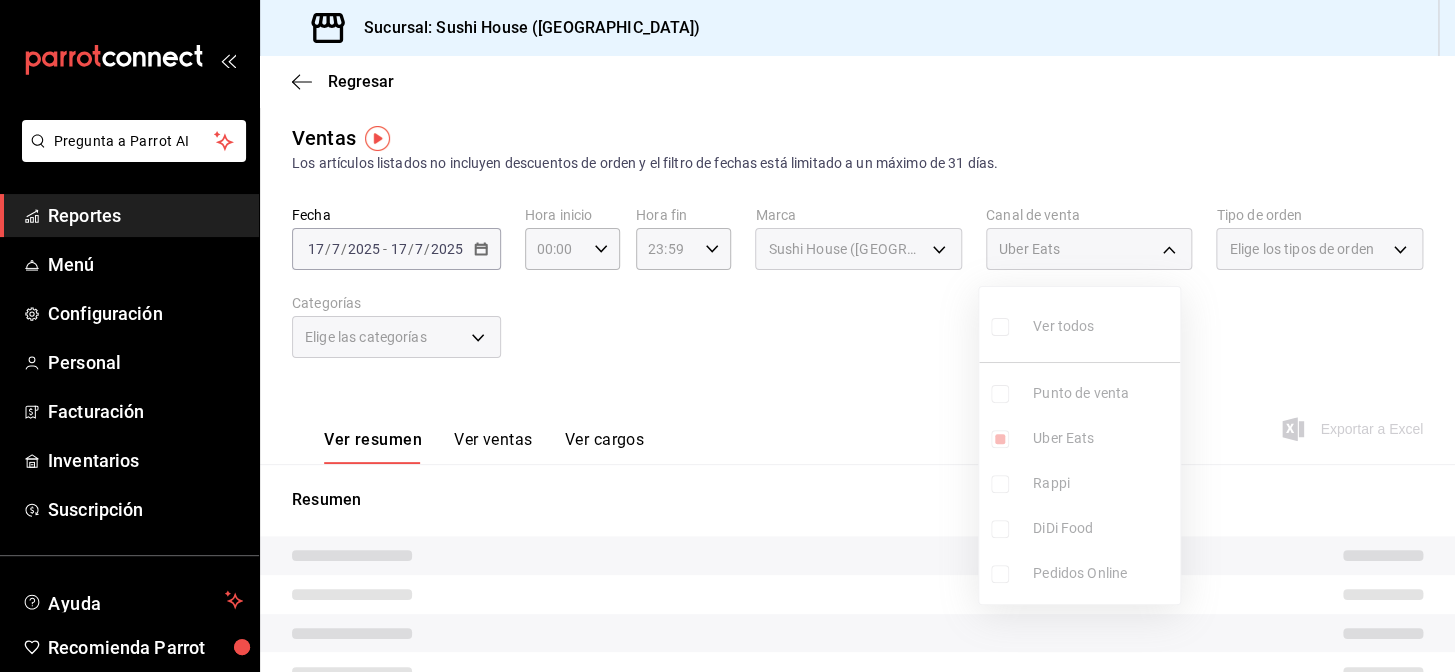 click at bounding box center [727, 336] 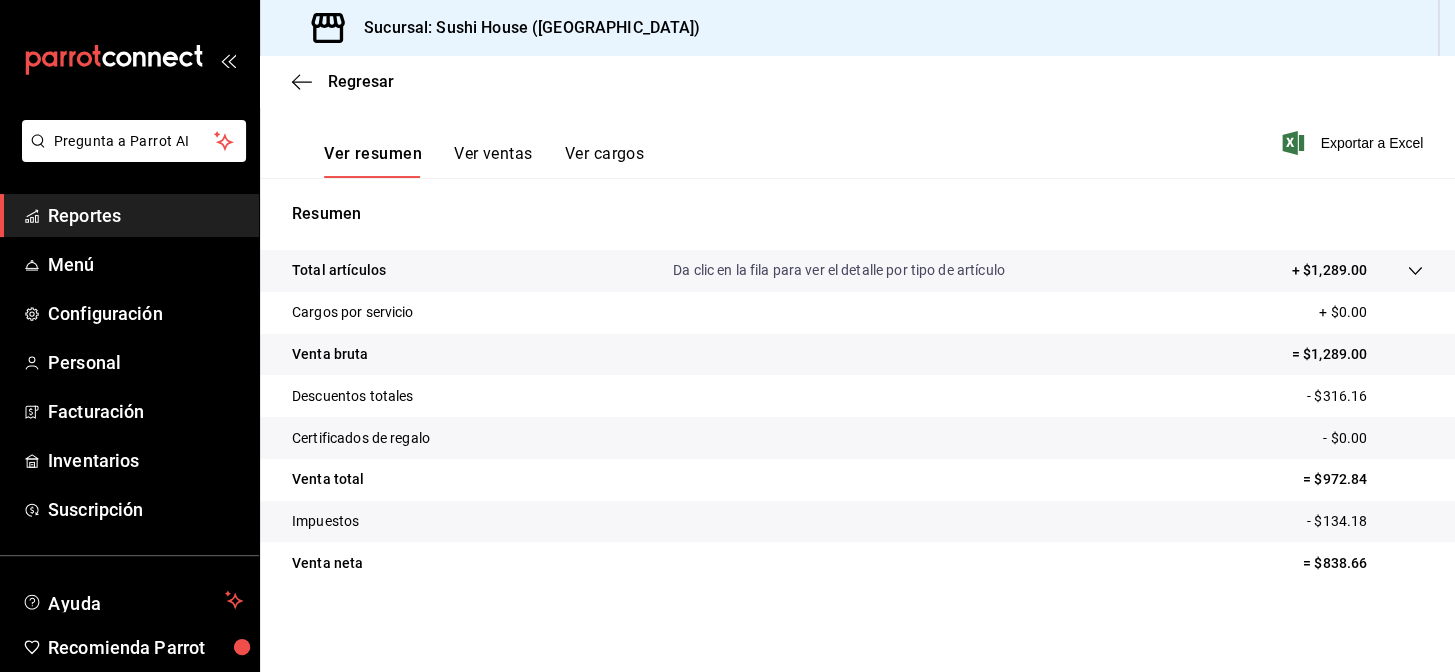 scroll, scrollTop: 0, scrollLeft: 0, axis: both 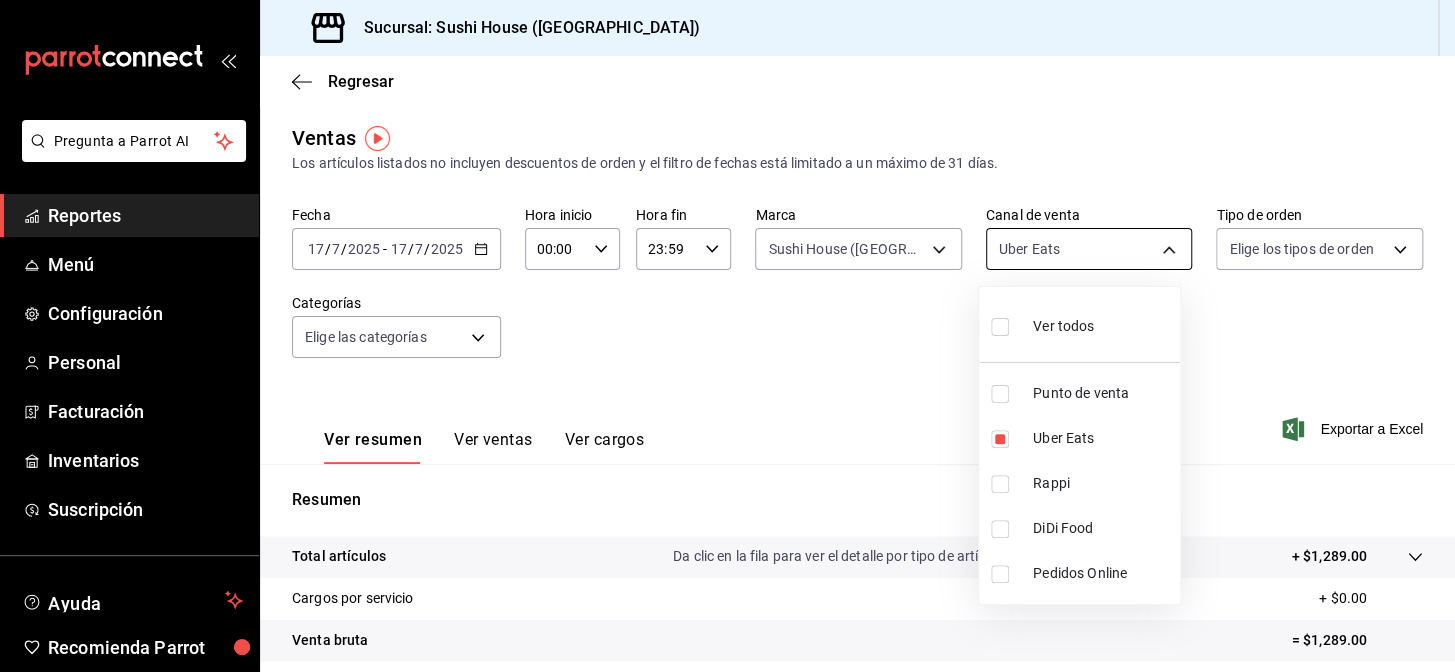 click on "Pregunta a Parrot AI Reportes   Menú   Configuración   Personal   Facturación   Inventarios   Suscripción   Ayuda Recomienda Parrot   Galicia Encargado   Sugerir nueva función   Sucursal: Sushi House (Galicia) Regresar Ventas Los artículos listados no incluyen descuentos de orden y el filtro de fechas está limitado a un máximo de 31 días. Fecha 2025-07-17 17 / 7 / 2025 - 2025-07-17 17 / 7 / 2025 Hora inicio 00:00 Hora inicio Hora fin 23:59 Hora fin Marca Sushi House (Galicia).., Sushi House (Galicia) 7dc1bbcc-c854-438a-98a7-f6be28febd34,fc9d632e-e170-447e-9cd5-70bd0bb3e59f Canal de venta Uber Eats UBER_EATS Tipo de orden Elige los tipos de orden Categorías Elige las categorías Ver resumen Ver ventas Ver cargos Exportar a Excel Resumen Total artículos Da clic en la fila para ver el detalle por tipo de artículo + $1,289.00 Cargos por servicio + $0.00 Venta bruta = $1,289.00 Descuentos totales - $316.16 Certificados de regalo - $0.00 Venta total = $972.84 Impuestos - $134.18 Venta neta = $838.66" at bounding box center [727, 336] 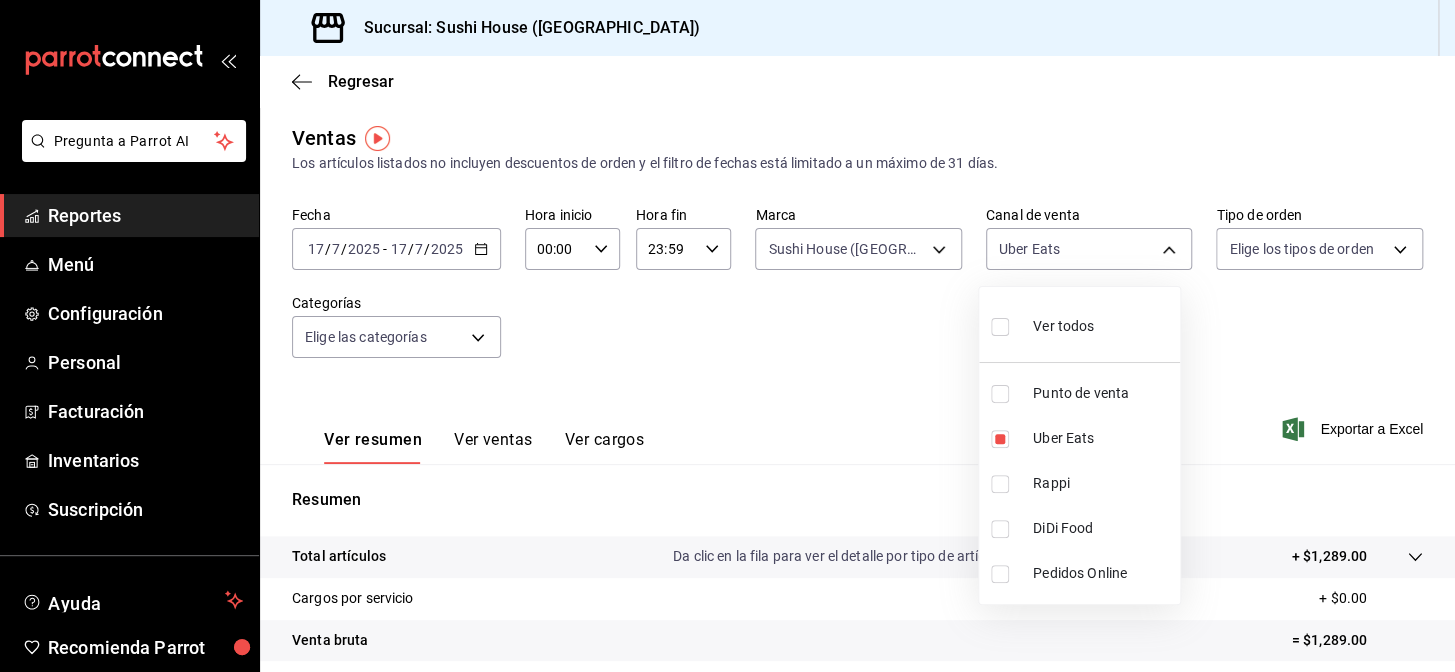 drag, startPoint x: 699, startPoint y: 292, endPoint x: 911, endPoint y: 227, distance: 221.74084 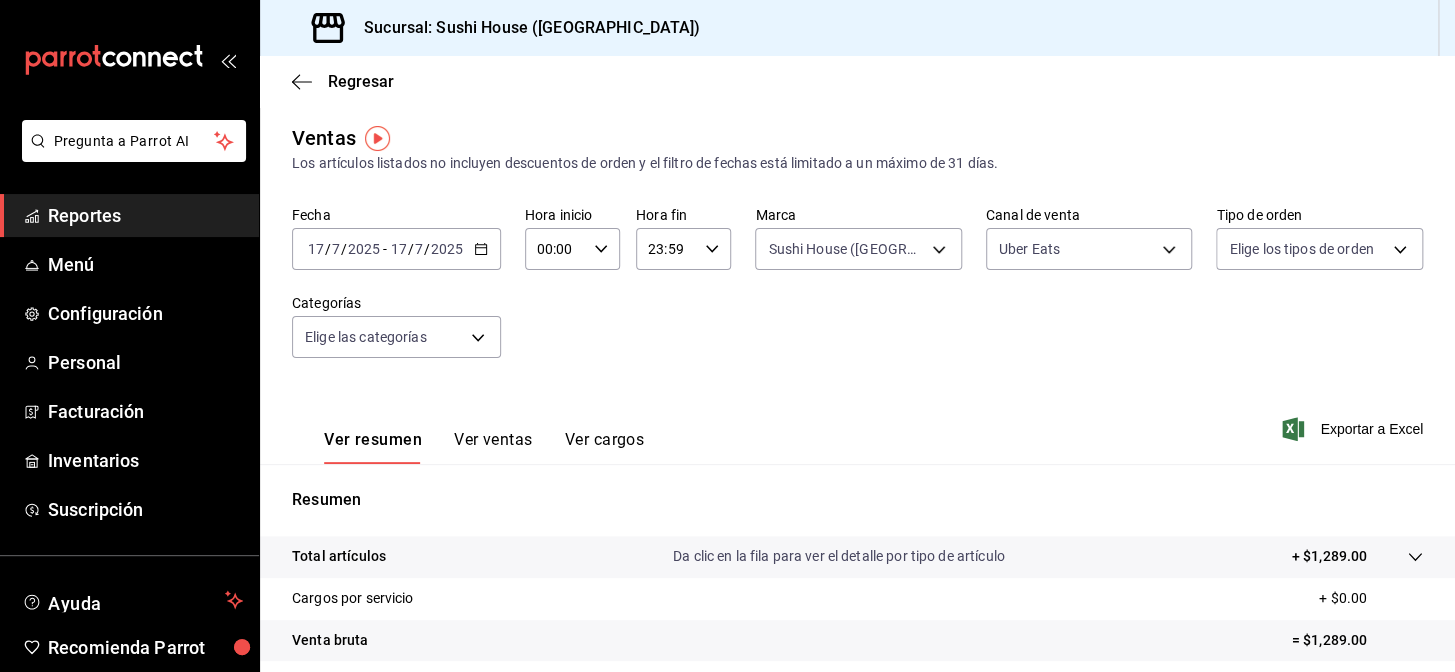 click on "Ver todos Punto de venta Uber Eats Rappi DiDi Food Pedidos Online" at bounding box center [727, 336] 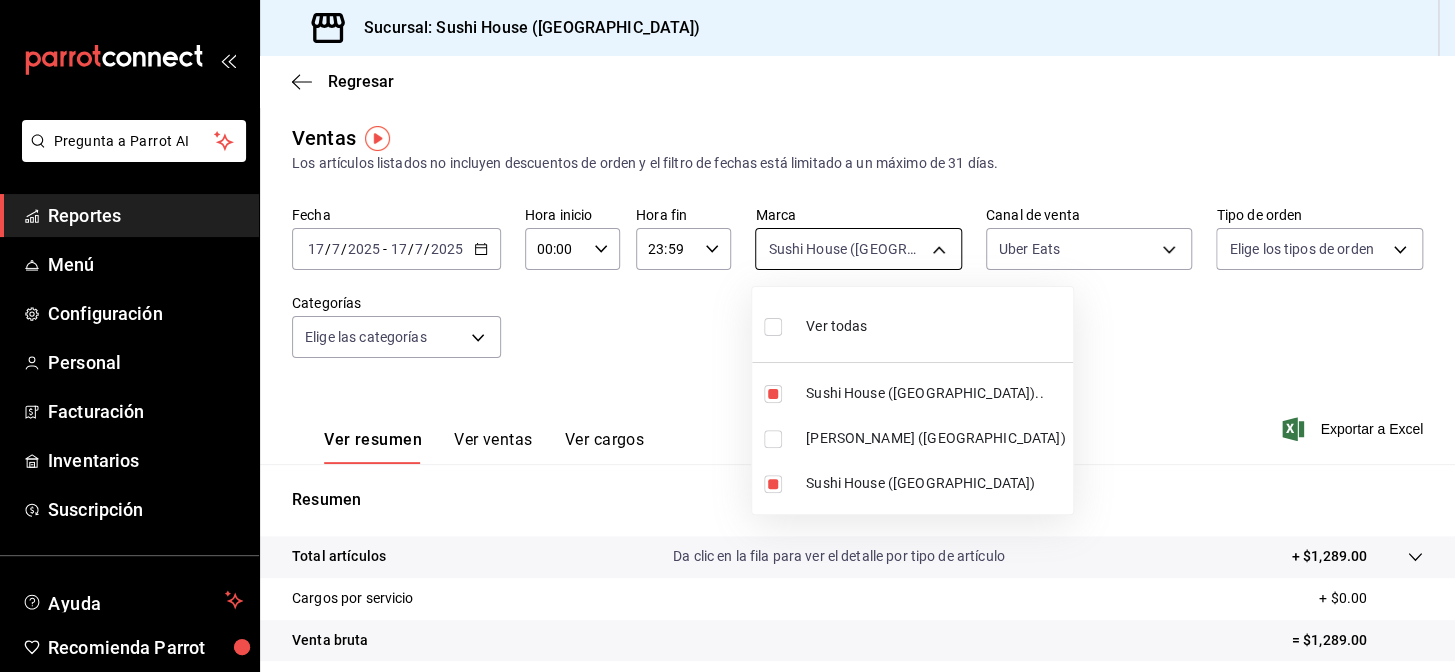 click on "Pregunta a Parrot AI Reportes   Menú   Configuración   Personal   Facturación   Inventarios   Suscripción   Ayuda Recomienda Parrot   Galicia Encargado   Sugerir nueva función   Sucursal: Sushi House (Galicia) Regresar Ventas Los artículos listados no incluyen descuentos de orden y el filtro de fechas está limitado a un máximo de 31 días. Fecha 2025-07-17 17 / 7 / 2025 - 2025-07-17 17 / 7 / 2025 Hora inicio 00:00 Hora inicio Hora fin 23:59 Hora fin Marca Sushi House (Galicia).., Sushi House (Galicia) 7dc1bbcc-c854-438a-98a7-f6be28febd34,fc9d632e-e170-447e-9cd5-70bd0bb3e59f Canal de venta Uber Eats UBER_EATS Tipo de orden Elige los tipos de orden Categorías Elige las categorías Ver resumen Ver ventas Ver cargos Exportar a Excel Resumen Total artículos Da clic en la fila para ver el detalle por tipo de artículo + $1,289.00 Cargos por servicio + $0.00 Venta bruta = $1,289.00 Descuentos totales - $316.16 Certificados de regalo - $0.00 Venta total = $972.84 Impuestos - $134.18 Venta neta = $838.66" at bounding box center (727, 336) 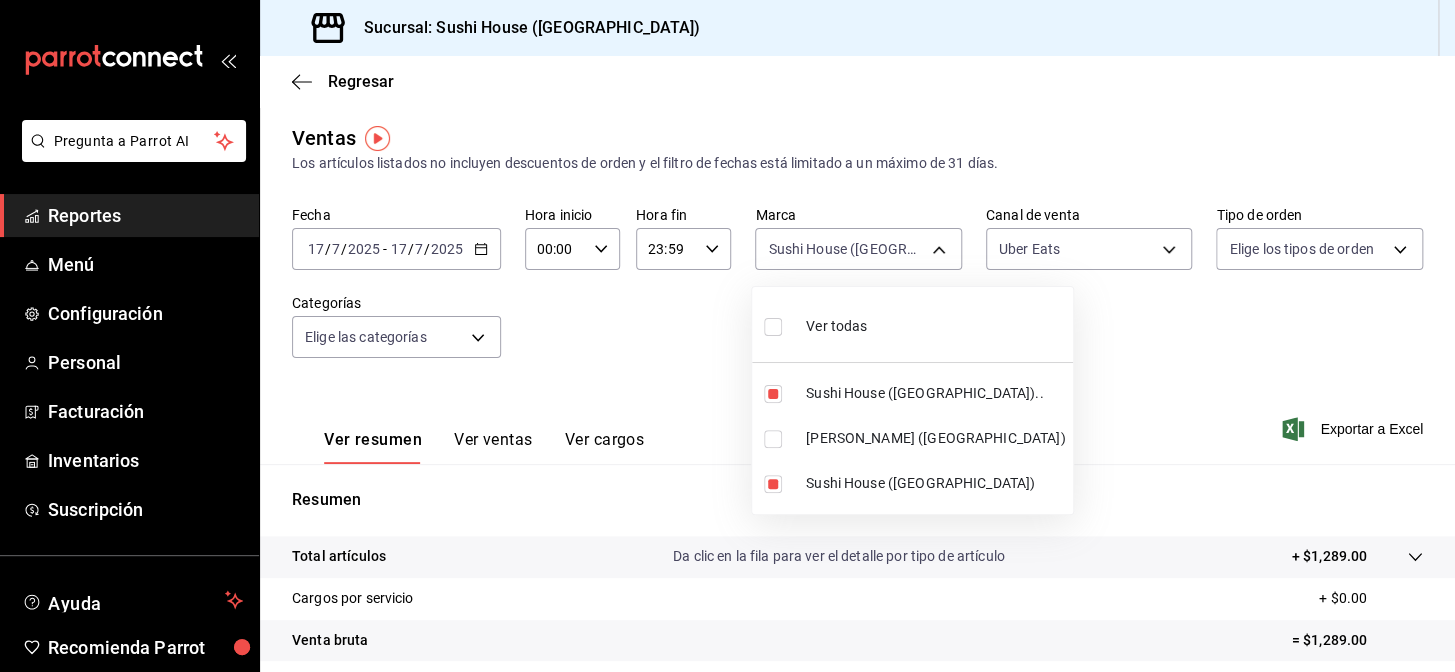 click on "[PERSON_NAME] ([GEOGRAPHIC_DATA])" at bounding box center (912, 438) 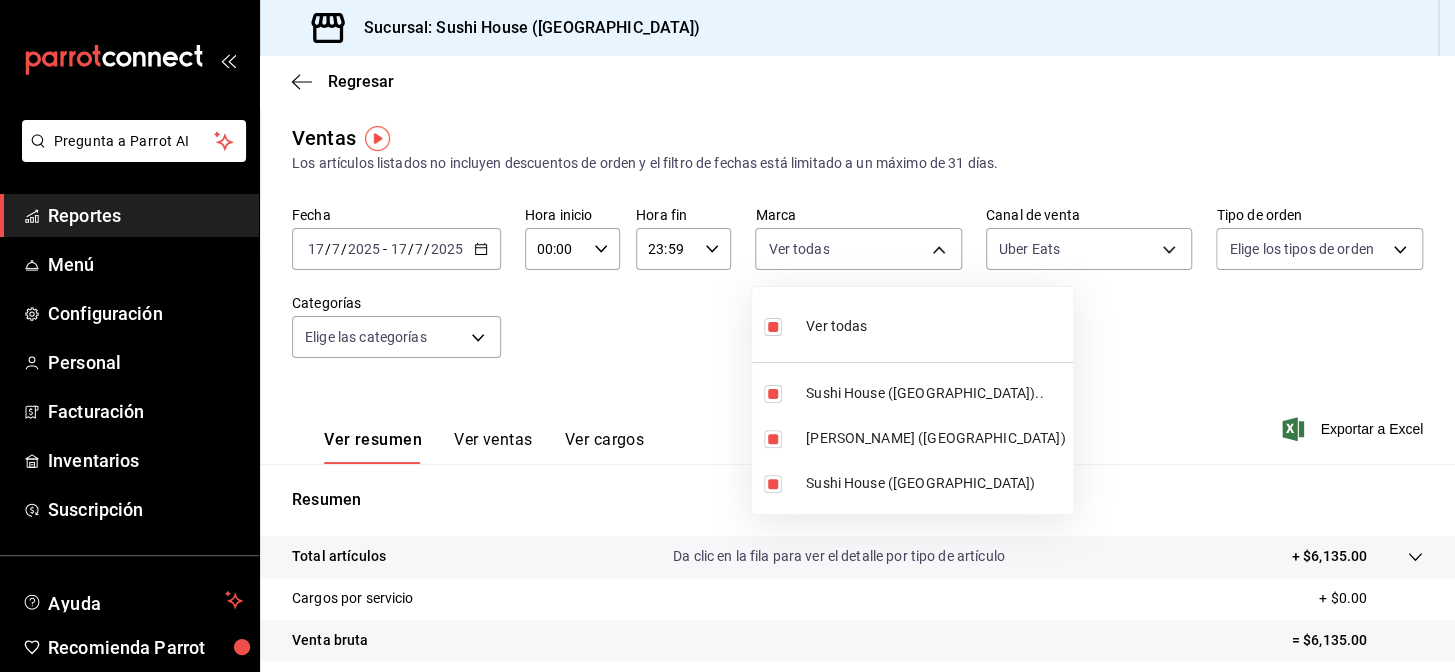 click on "Sushi House ([GEOGRAPHIC_DATA]).." at bounding box center [935, 393] 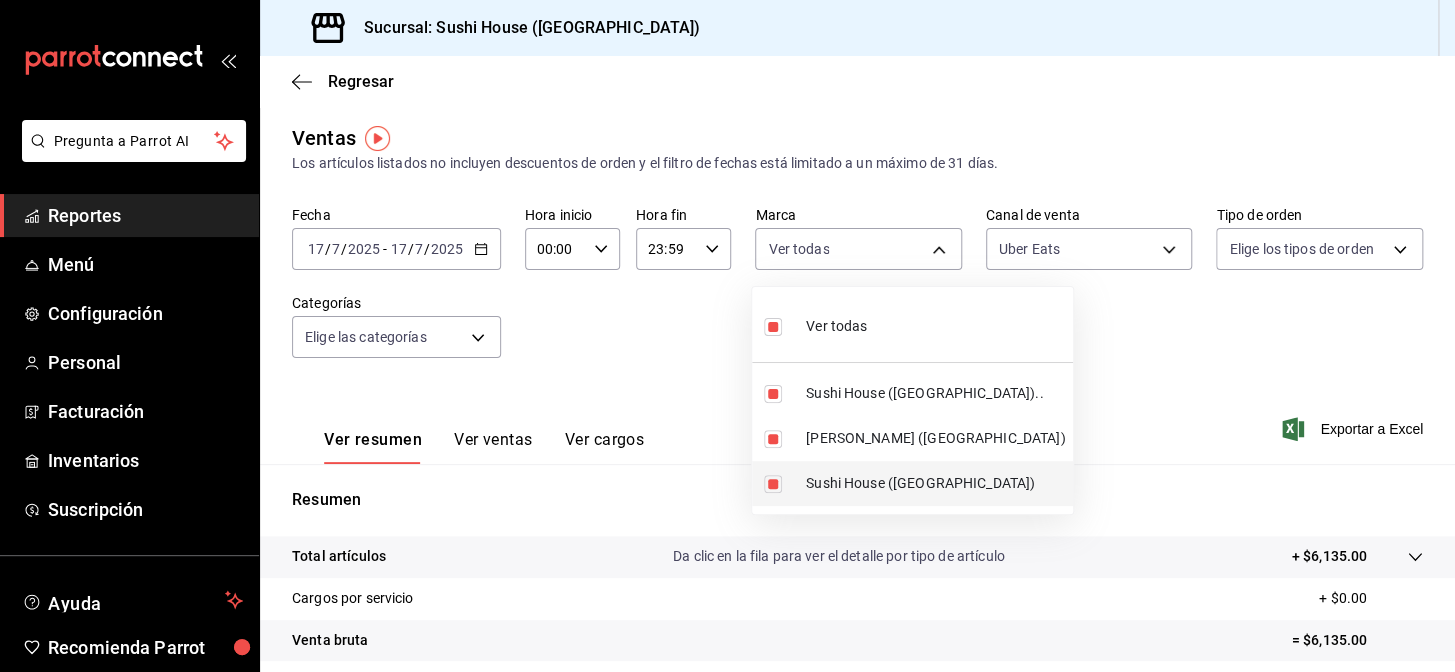 type on "fc9d632e-e170-447e-9cd5-70bd0bb3e59f,74f618c1-62af-4f1c-9f59-932c5bb3cccb" 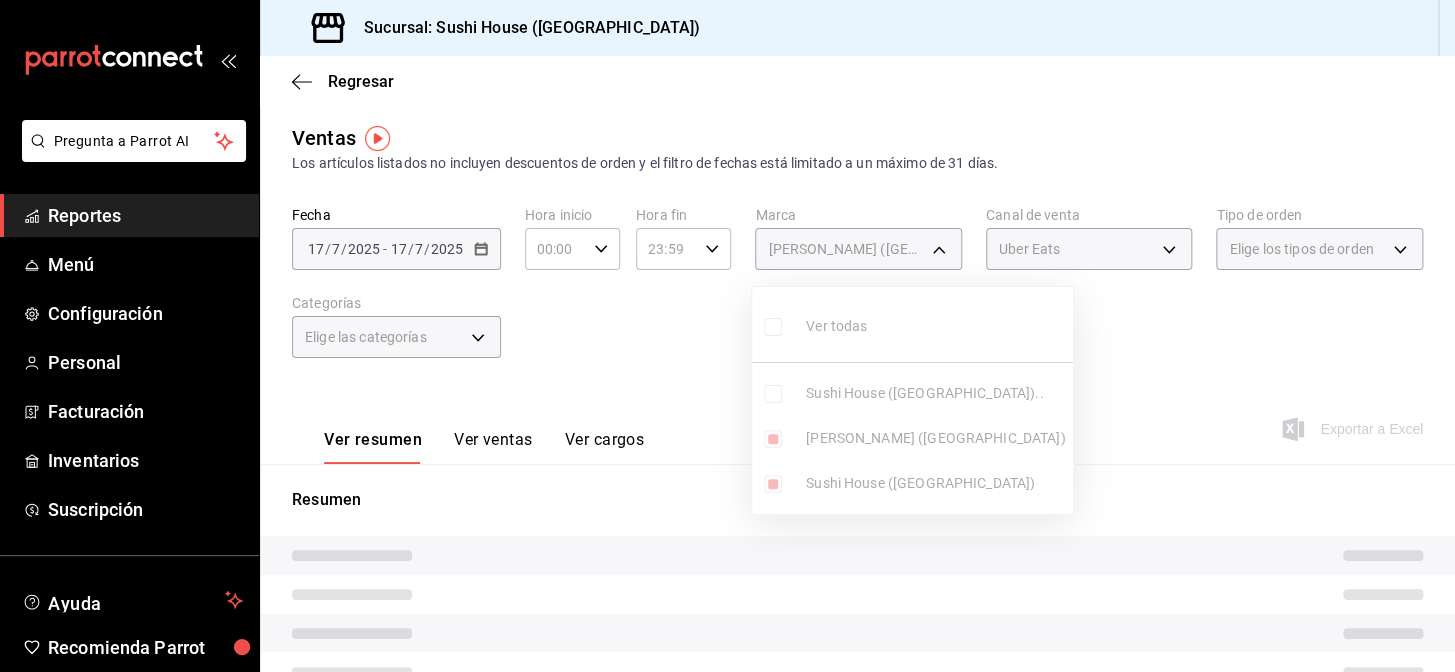 click on "Sushi House ([GEOGRAPHIC_DATA])" at bounding box center (935, 483) 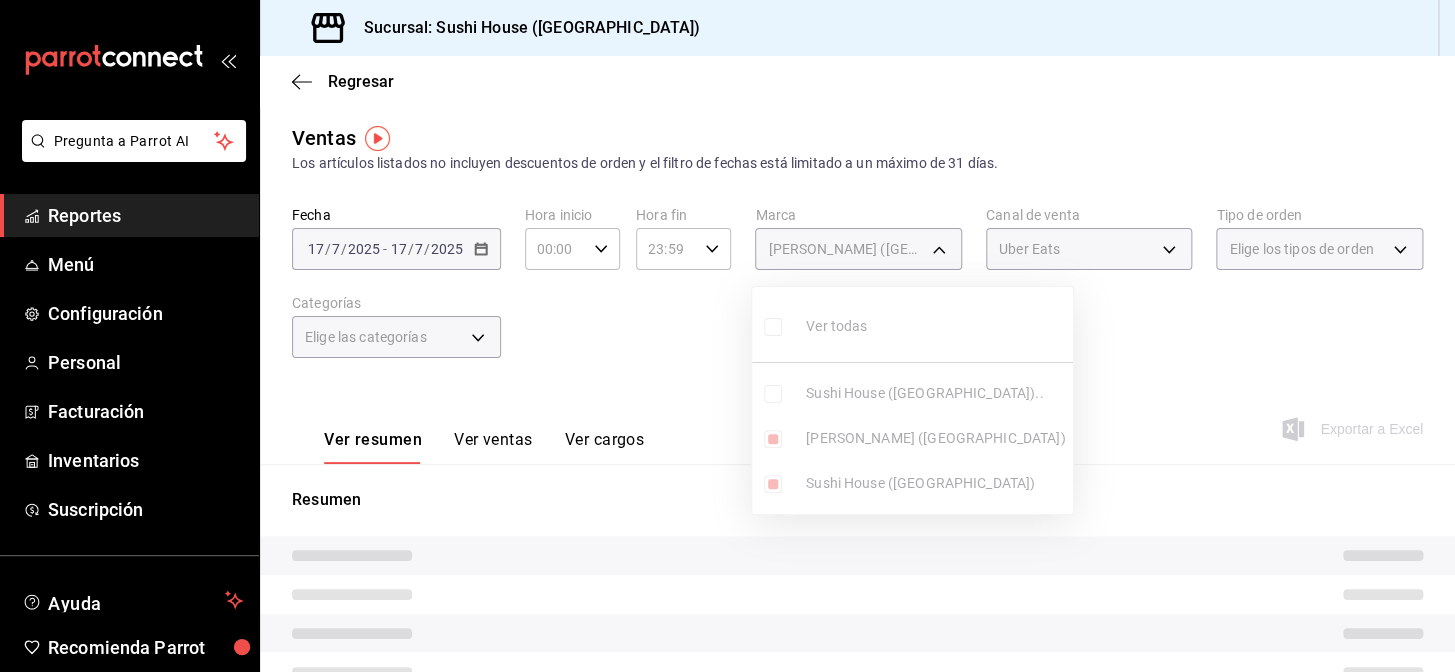type on "74f618c1-62af-4f1c-9f59-932c5bb3cccb" 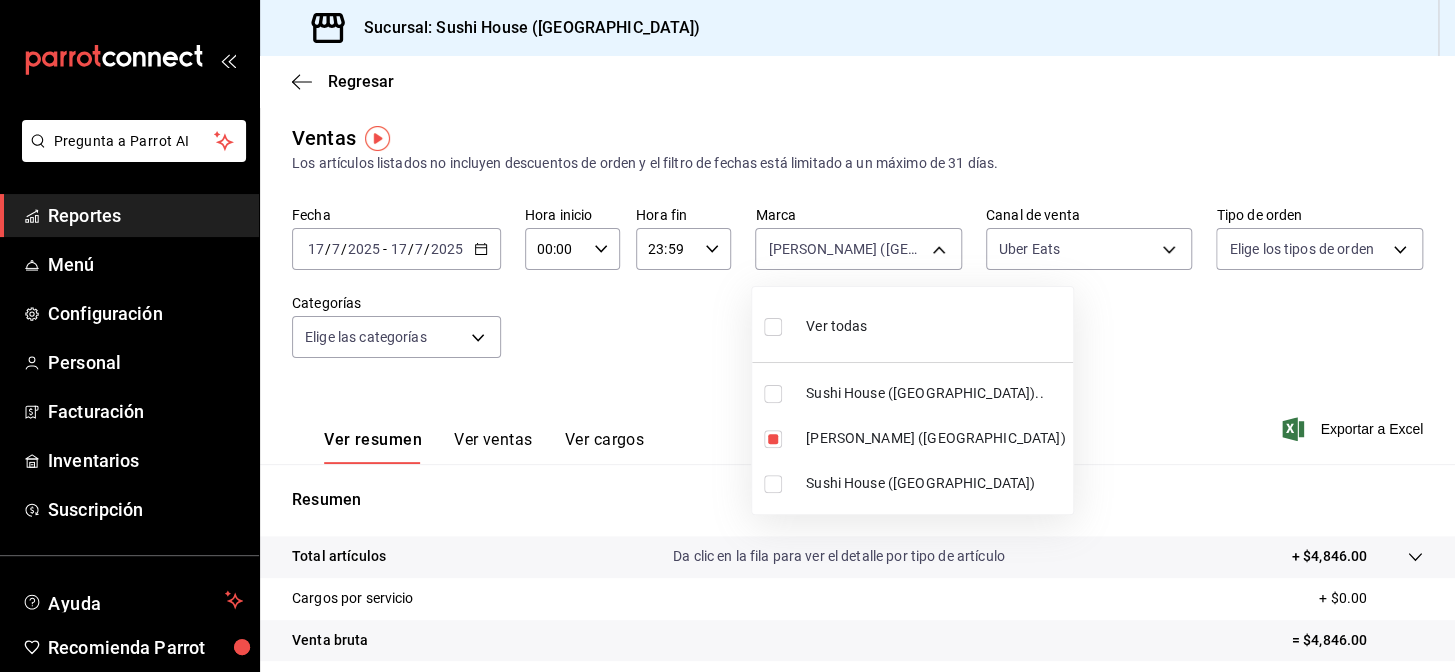 click at bounding box center (727, 336) 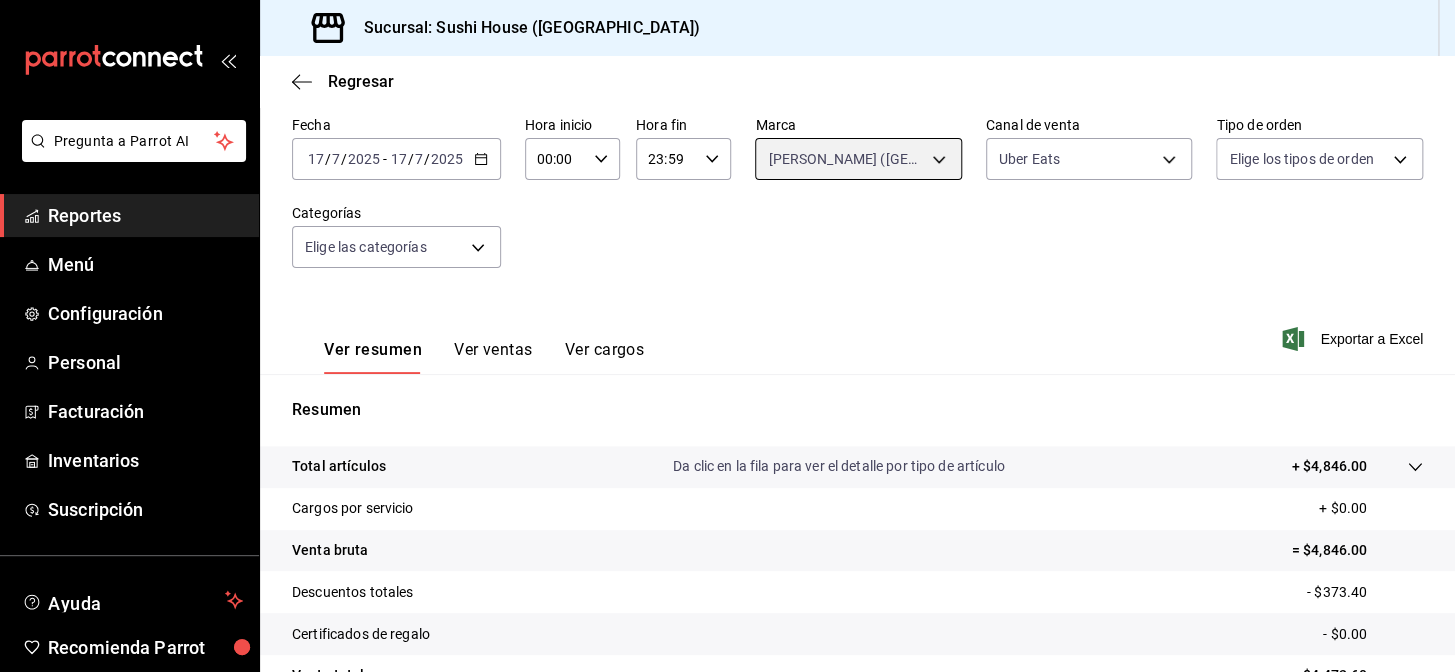 scroll, scrollTop: 286, scrollLeft: 0, axis: vertical 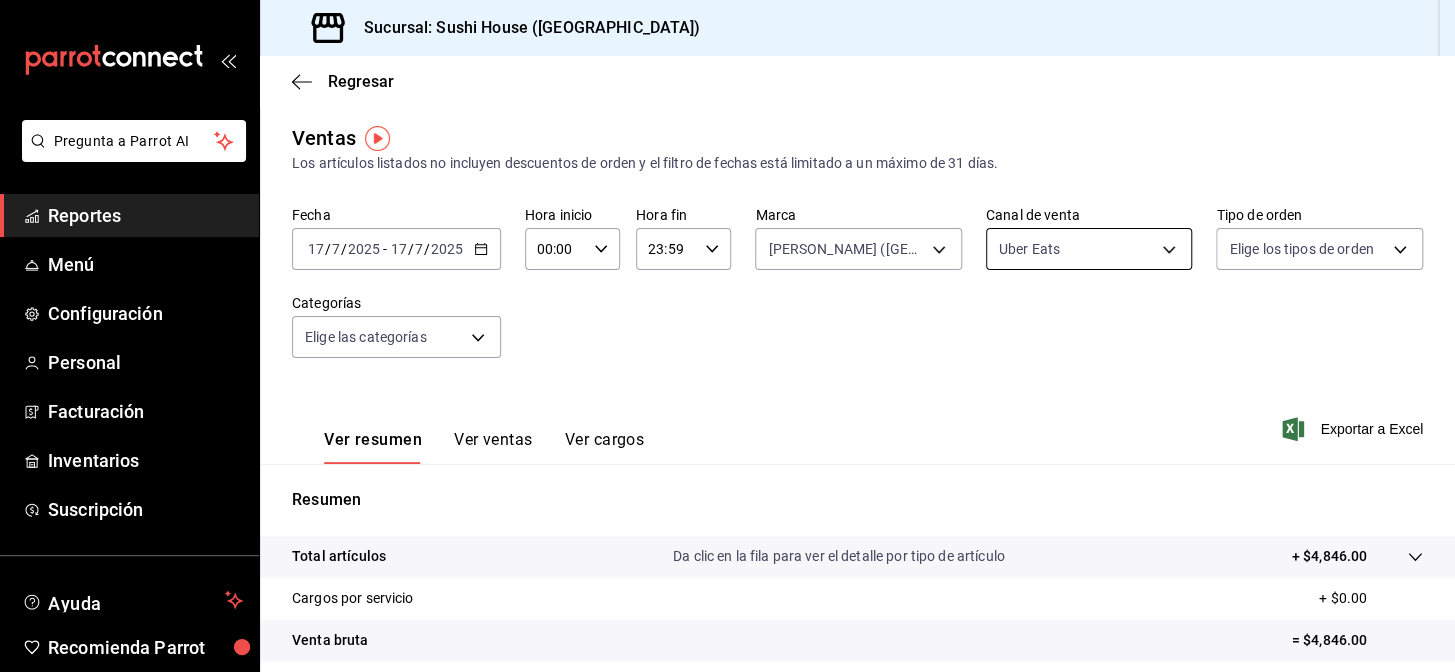 click on "Pregunta a Parrot AI Reportes   Menú   Configuración   Personal   Facturación   Inventarios   Suscripción   Ayuda Recomienda Parrot   Galicia Encargado   Sugerir nueva función   Sucursal: Sushi House (Galicia) Regresar Ventas Los artículos listados no incluyen descuentos de orden y el filtro de fechas está limitado a un máximo de 31 días. Fecha 2025-07-17 17 / 7 / 2025 - 2025-07-17 17 / 7 / 2025 Hora inicio 00:00 Hora inicio Hora fin 23:59 Hora fin Marca Genki Poke (GALICIA) 74f618c1-62af-4f1c-9f59-932c5bb3cccb Canal de venta Uber Eats UBER_EATS Tipo de orden Elige los tipos de orden Categorías Elige las categorías Ver resumen Ver ventas Ver cargos Exportar a Excel Resumen Total artículos Da clic en la fila para ver el detalle por tipo de artículo + $4,846.00 Cargos por servicio + $0.00 Venta bruta = $4,846.00 Descuentos totales - $373.40 Certificados de regalo - $0.00 Venta total = $4,472.60 Impuestos - $616.91 Venta neta = $3,855.69 Pregunta a Parrot AI Reportes   Menú   Configuración" at bounding box center (727, 336) 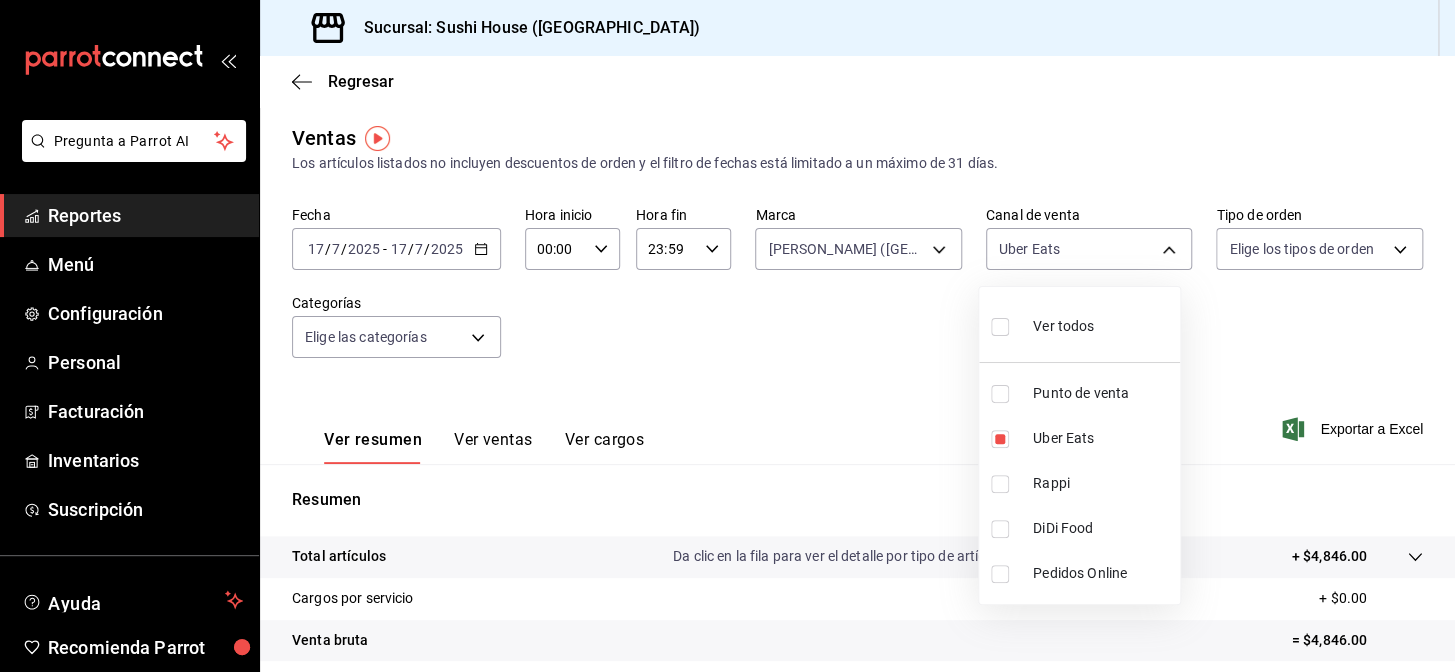 click on "DiDi Food" at bounding box center (1102, 528) 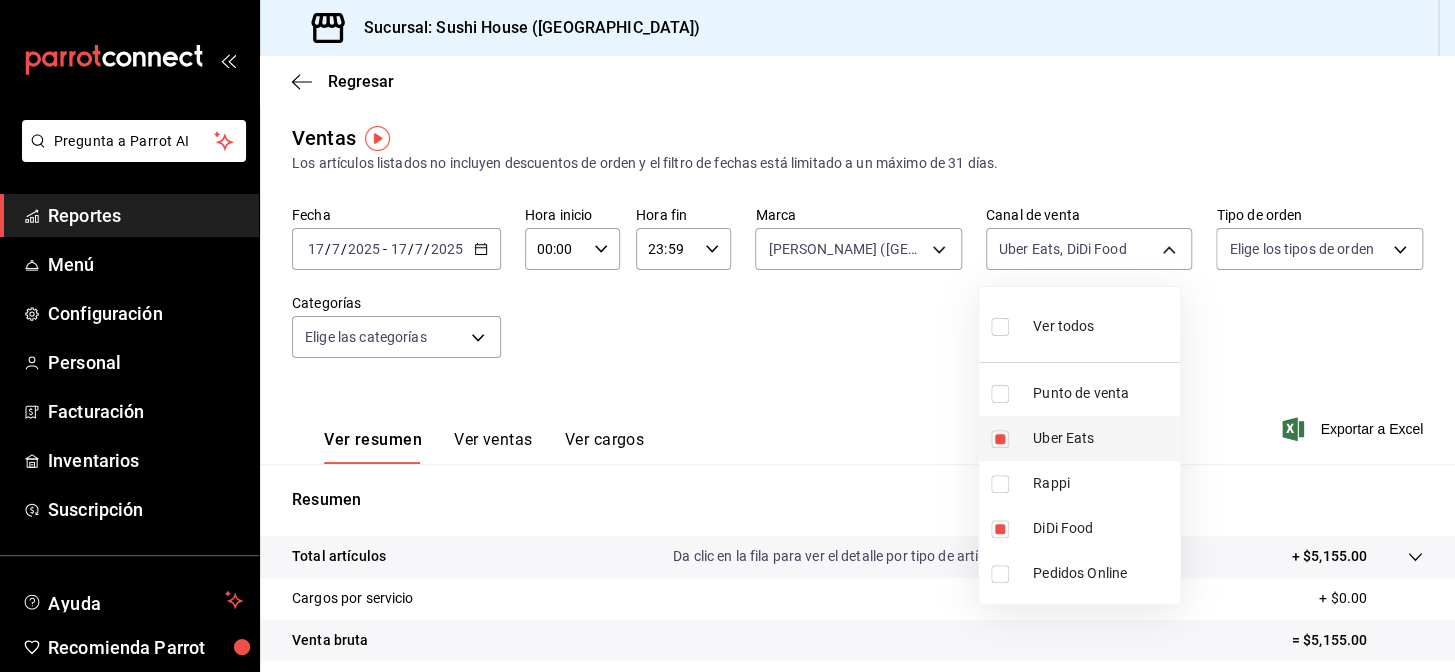 click on "Uber Eats" at bounding box center (1079, 438) 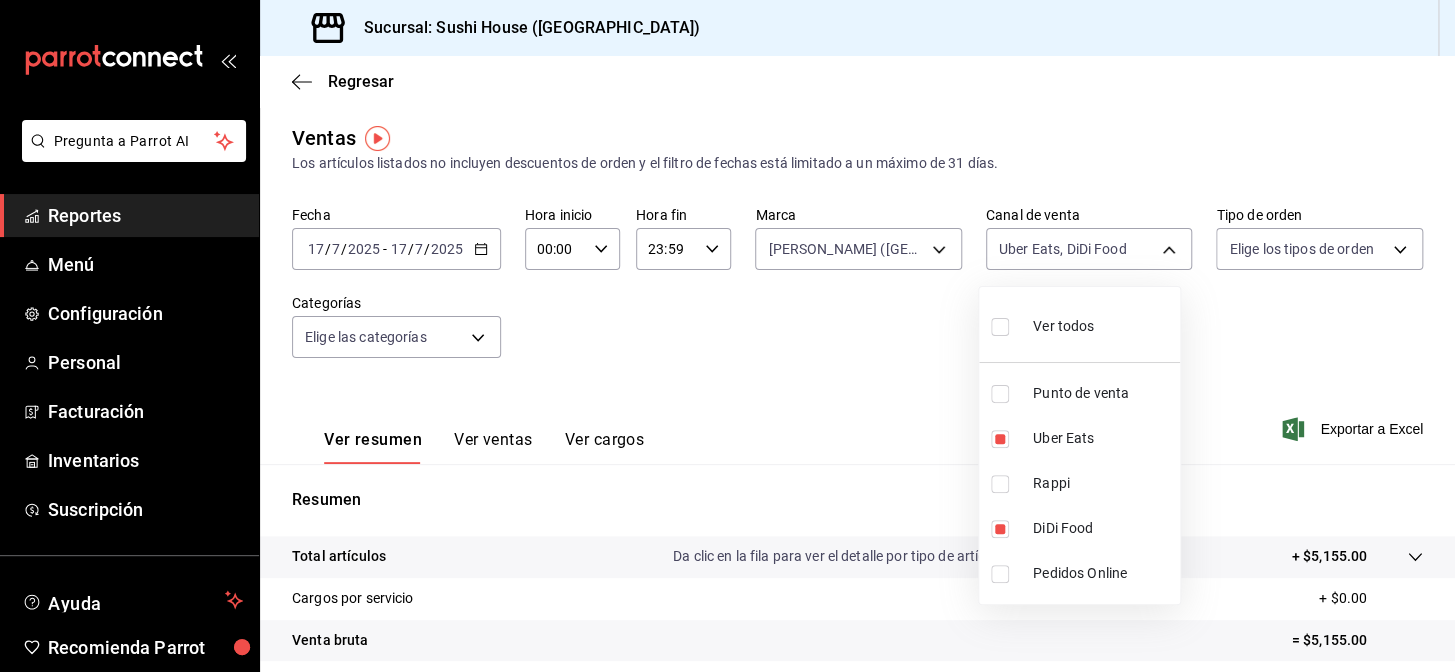type on "DIDI_FOOD" 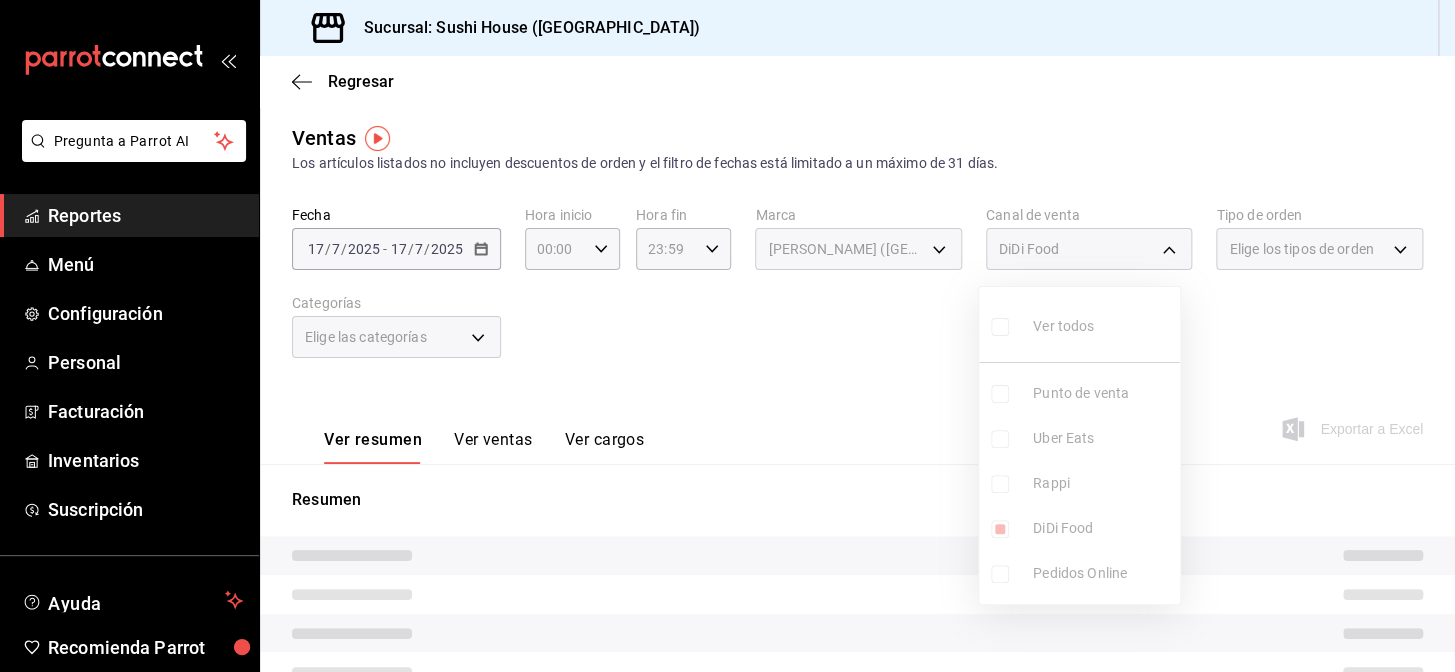 click at bounding box center [727, 336] 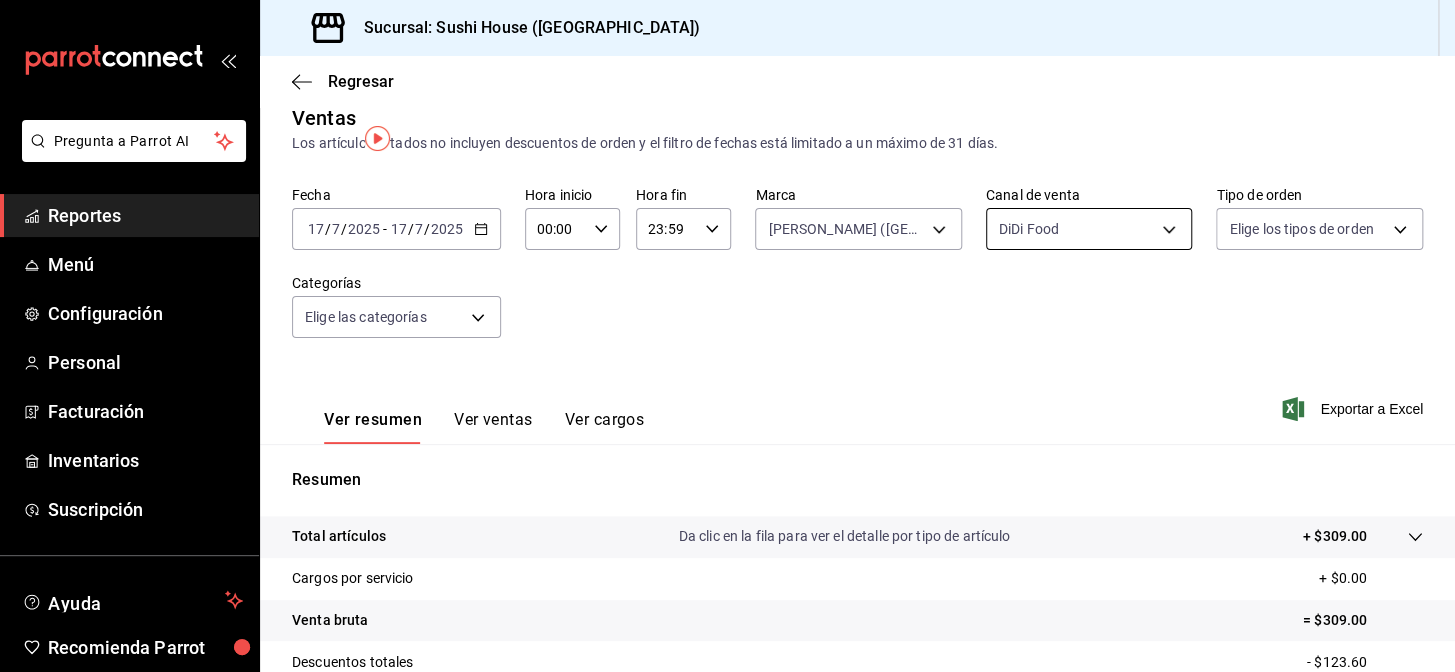 scroll, scrollTop: 0, scrollLeft: 0, axis: both 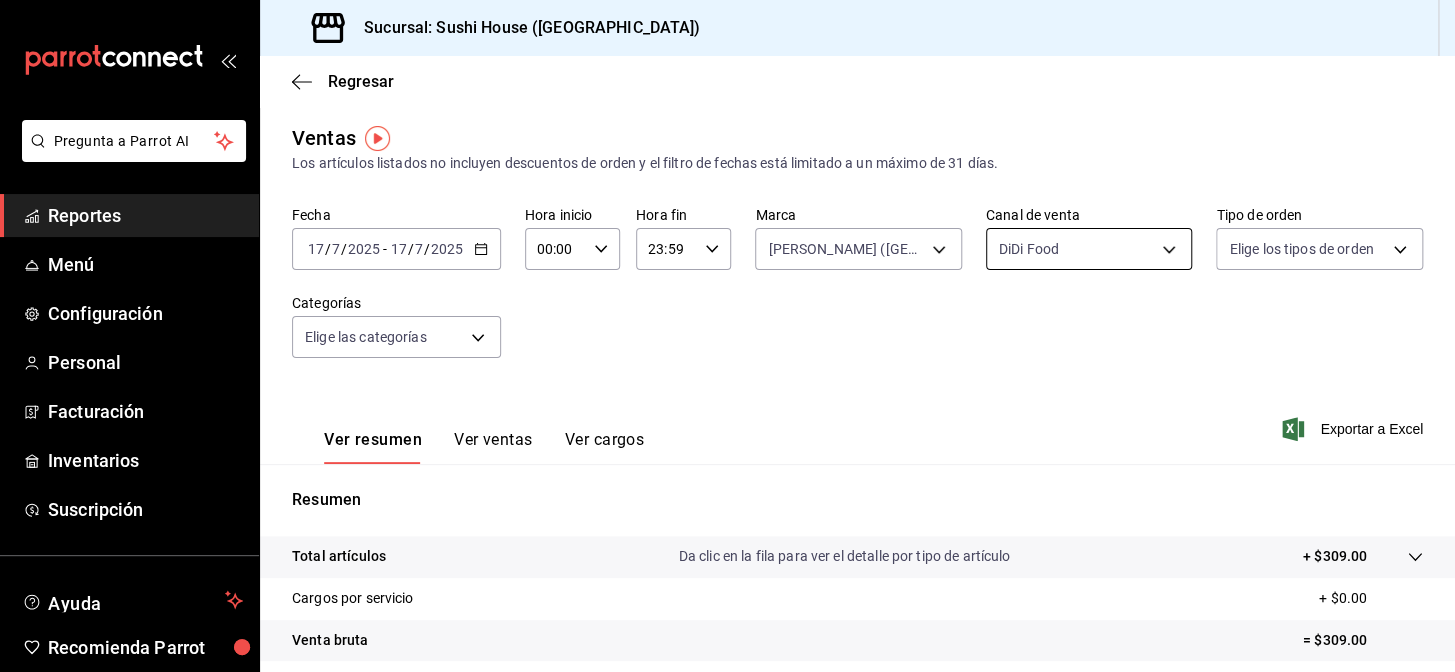 click on "Pregunta a Parrot AI Reportes   Menú   Configuración   Personal   Facturación   Inventarios   Suscripción   Ayuda Recomienda Parrot   Galicia Encargado   Sugerir nueva función   Sucursal: Sushi House (Galicia) Regresar Ventas Los artículos listados no incluyen descuentos de orden y el filtro de fechas está limitado a un máximo de 31 días. Fecha 2025-07-17 17 / 7 / 2025 - 2025-07-17 17 / 7 / 2025 Hora inicio 00:00 Hora inicio Hora fin 23:59 Hora fin Marca Genki Poke (GALICIA) 74f618c1-62af-4f1c-9f59-932c5bb3cccb Canal de venta DiDi Food DIDI_FOOD Tipo de orden Elige los tipos de orden Categorías Elige las categorías Ver resumen Ver ventas Ver cargos Exportar a Excel Resumen Total artículos Da clic en la fila para ver el detalle por tipo de artículo + $309.00 Cargos por servicio + $0.00 Venta bruta = $309.00 Descuentos totales - $123.60 Certificados de regalo - $0.00 Venta total = $185.40 Impuestos - $25.57 Venta neta = $159.83 Pregunta a Parrot AI Reportes   Menú   Configuración   Personal" at bounding box center [727, 336] 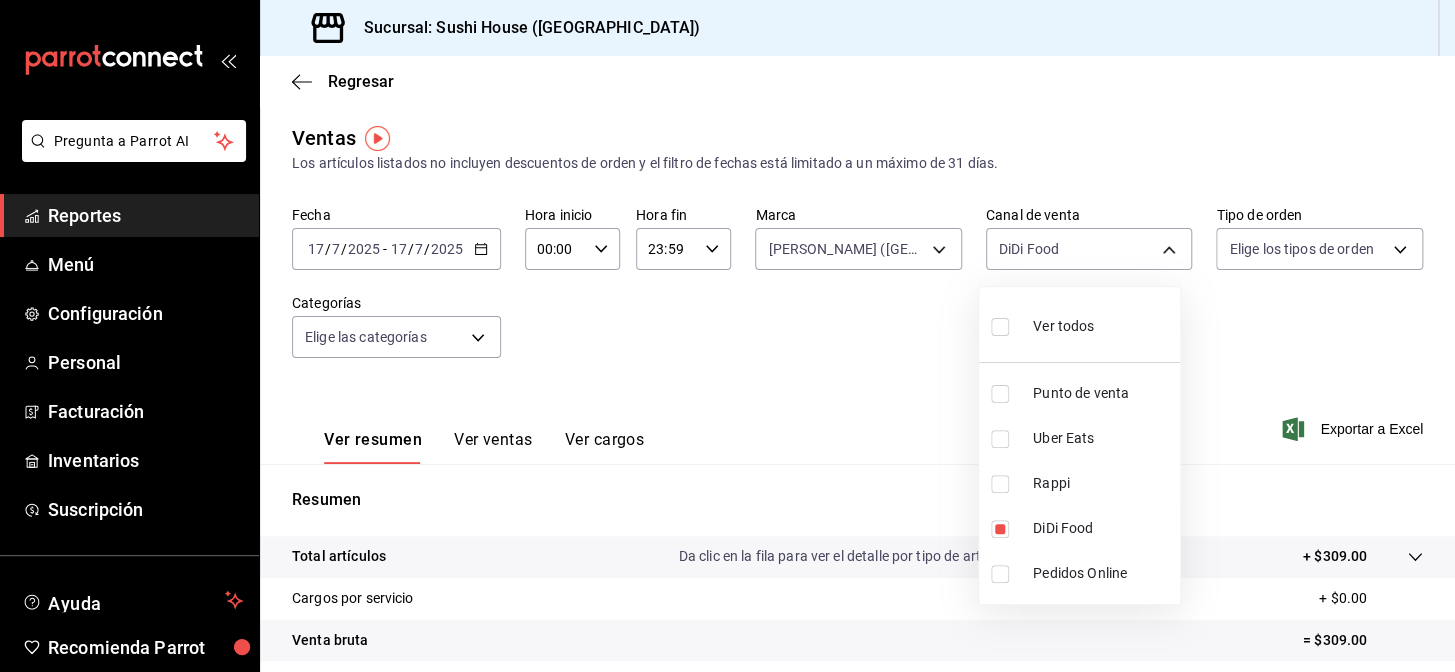 click on "Rappi" at bounding box center [1102, 483] 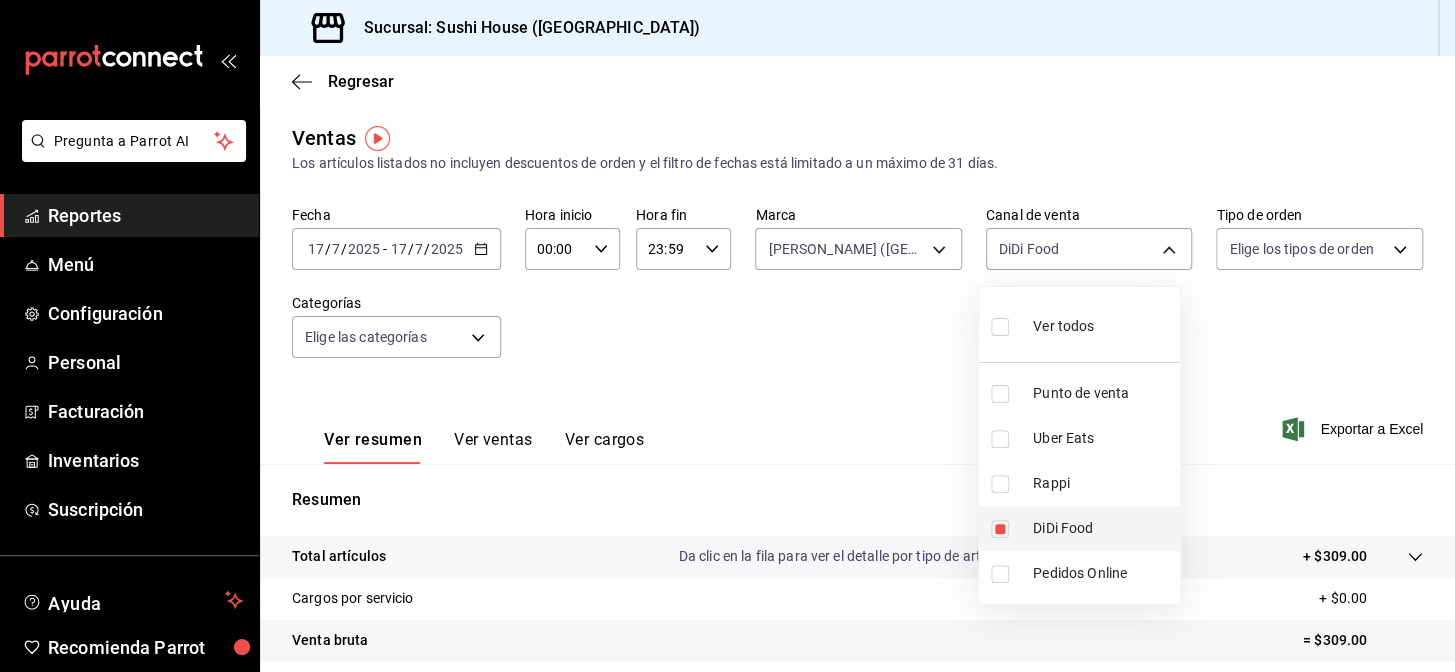 type on "DIDI_FOOD,RAPPI" 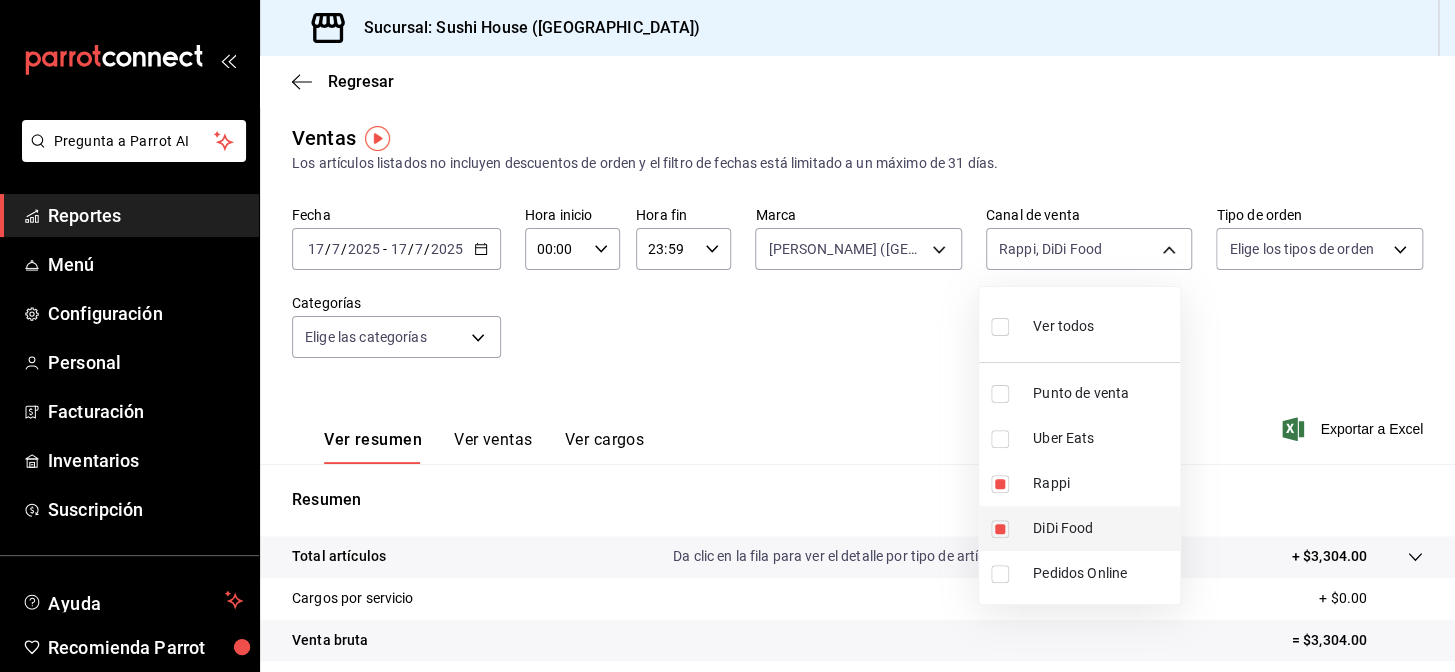 click on "DiDi Food" at bounding box center [1102, 528] 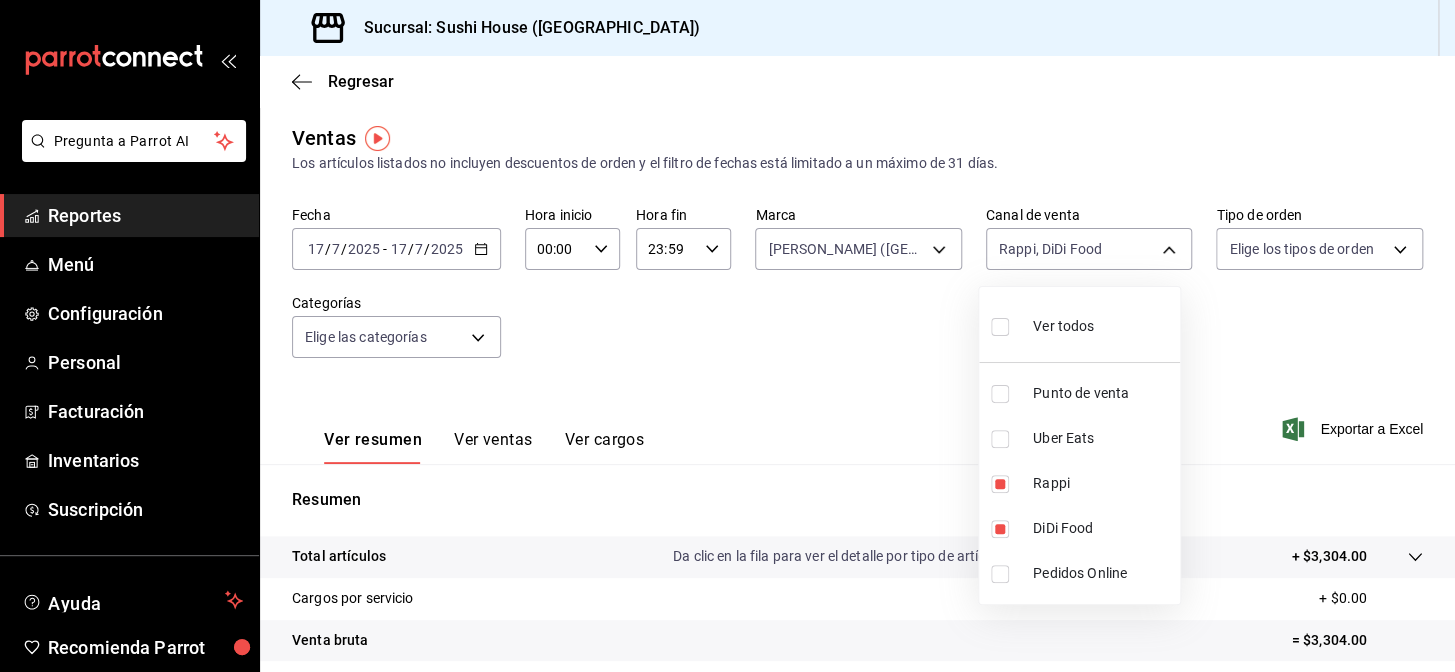 type on "RAPPI" 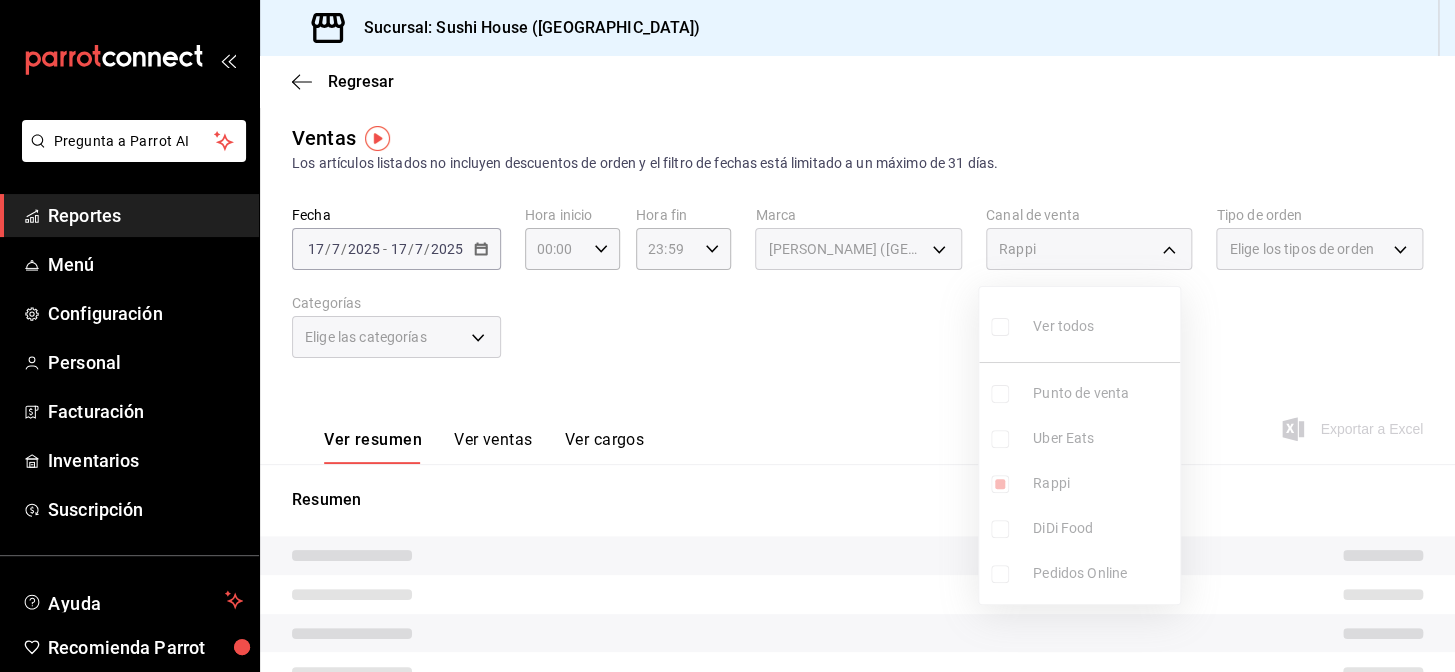 click at bounding box center (727, 336) 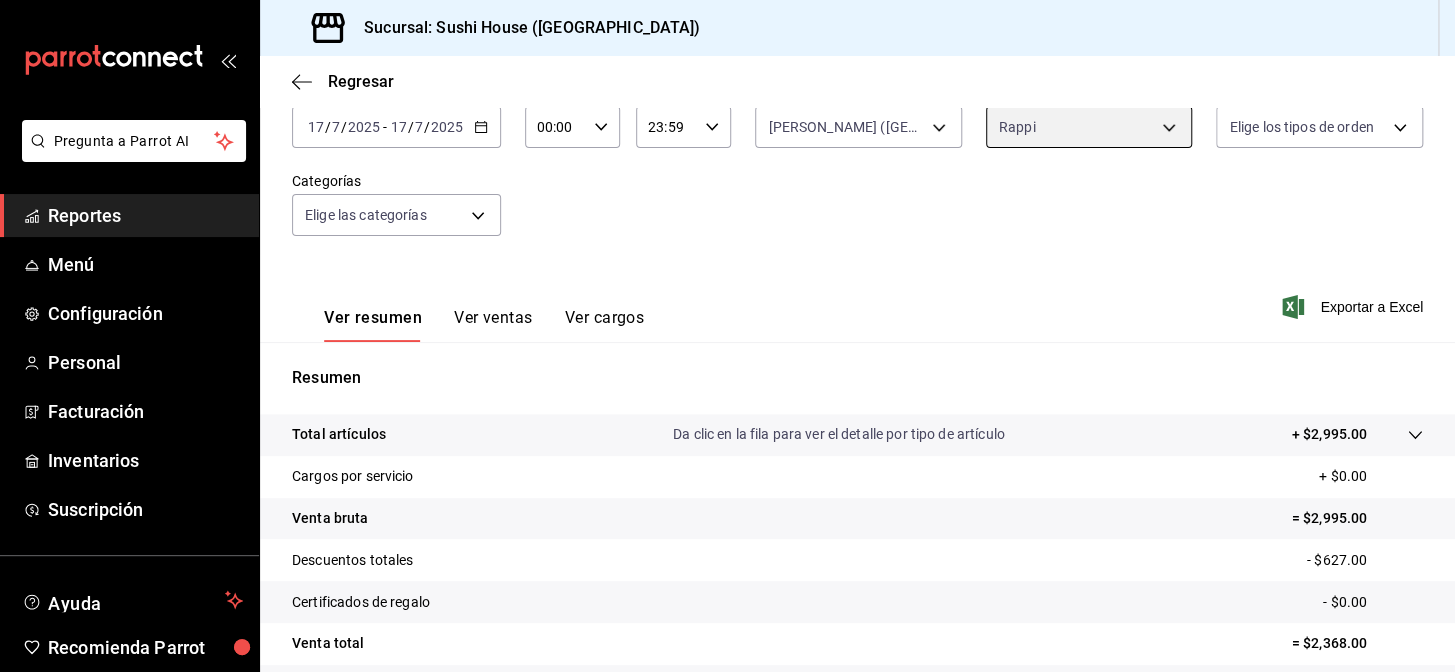 scroll, scrollTop: 286, scrollLeft: 0, axis: vertical 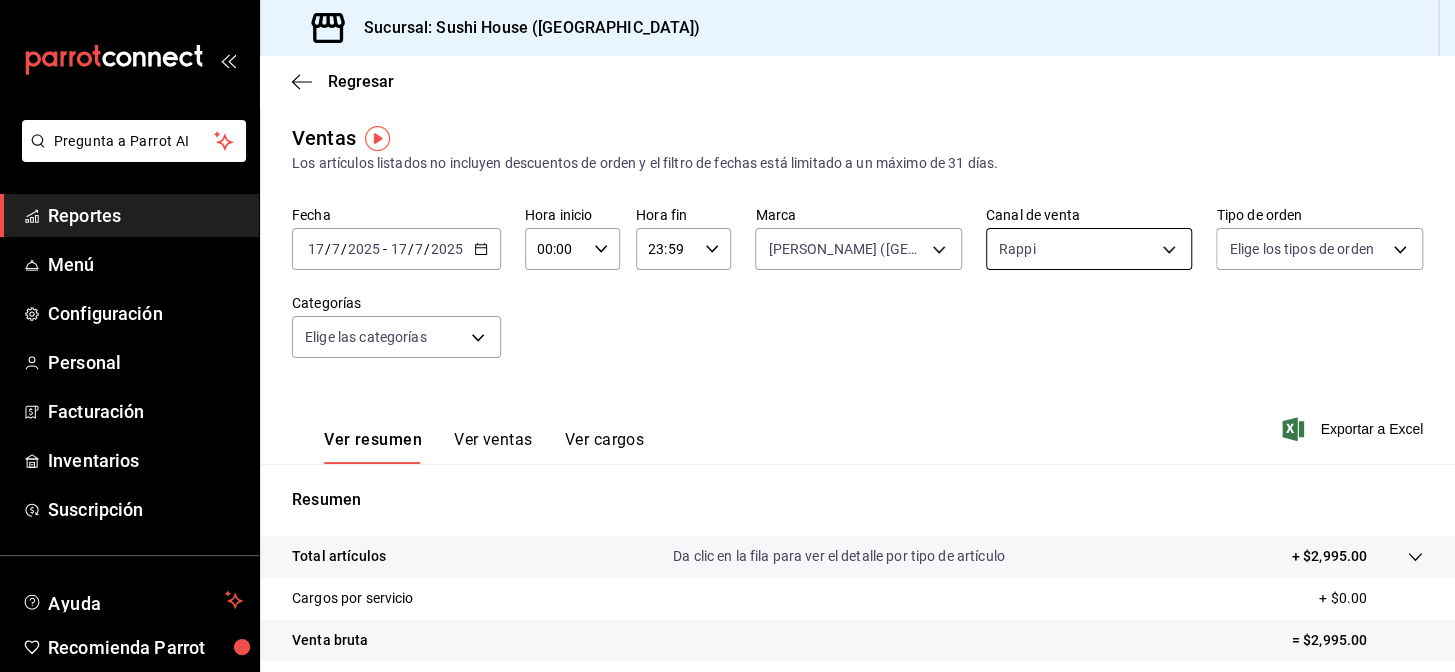 click on "Pregunta a Parrot AI Reportes   Menú   Configuración   Personal   Facturación   Inventarios   Suscripción   Ayuda Recomienda Parrot   Galicia Encargado   Sugerir nueva función   Sucursal: Sushi House (Galicia) Regresar Ventas Los artículos listados no incluyen descuentos de orden y el filtro de fechas está limitado a un máximo de 31 días. Fecha 2025-07-17 17 / 7 / 2025 - 2025-07-17 17 / 7 / 2025 Hora inicio 00:00 Hora inicio Hora fin 23:59 Hora fin Marca Genki Poke (GALICIA) 74f618c1-62af-4f1c-9f59-932c5bb3cccb Canal de venta Rappi RAPPI Tipo de orden Elige los tipos de orden Categorías Elige las categorías Ver resumen Ver ventas Ver cargos Exportar a Excel Resumen Total artículos Da clic en la fila para ver el detalle por tipo de artículo + $2,995.00 Cargos por servicio + $0.00 Venta bruta = $2,995.00 Descuentos totales - $627.00 Certificados de regalo - $0.00 Venta total = $2,368.00 Impuestos - $326.62 Venta neta = $2,041.38 Pregunta a Parrot AI Reportes   Menú   Configuración   Personal" at bounding box center (727, 336) 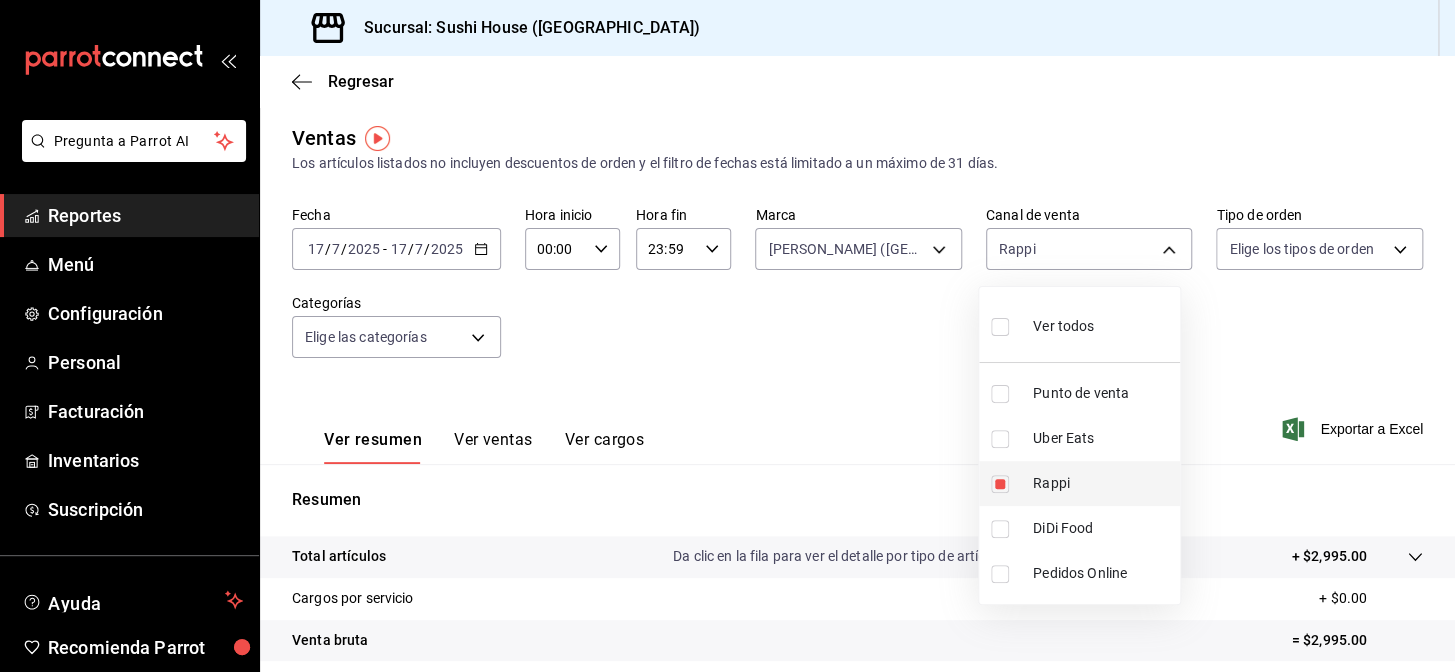click at bounding box center [1004, 484] 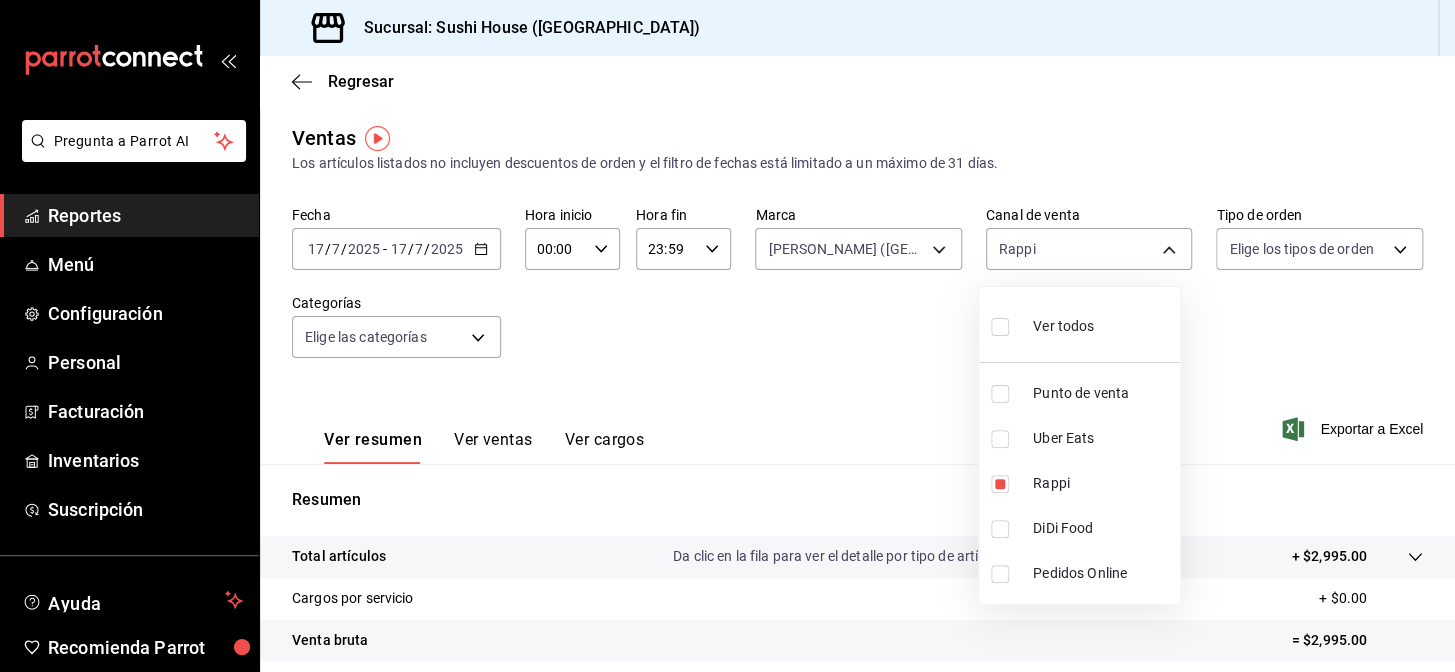 type on "RAPPI" 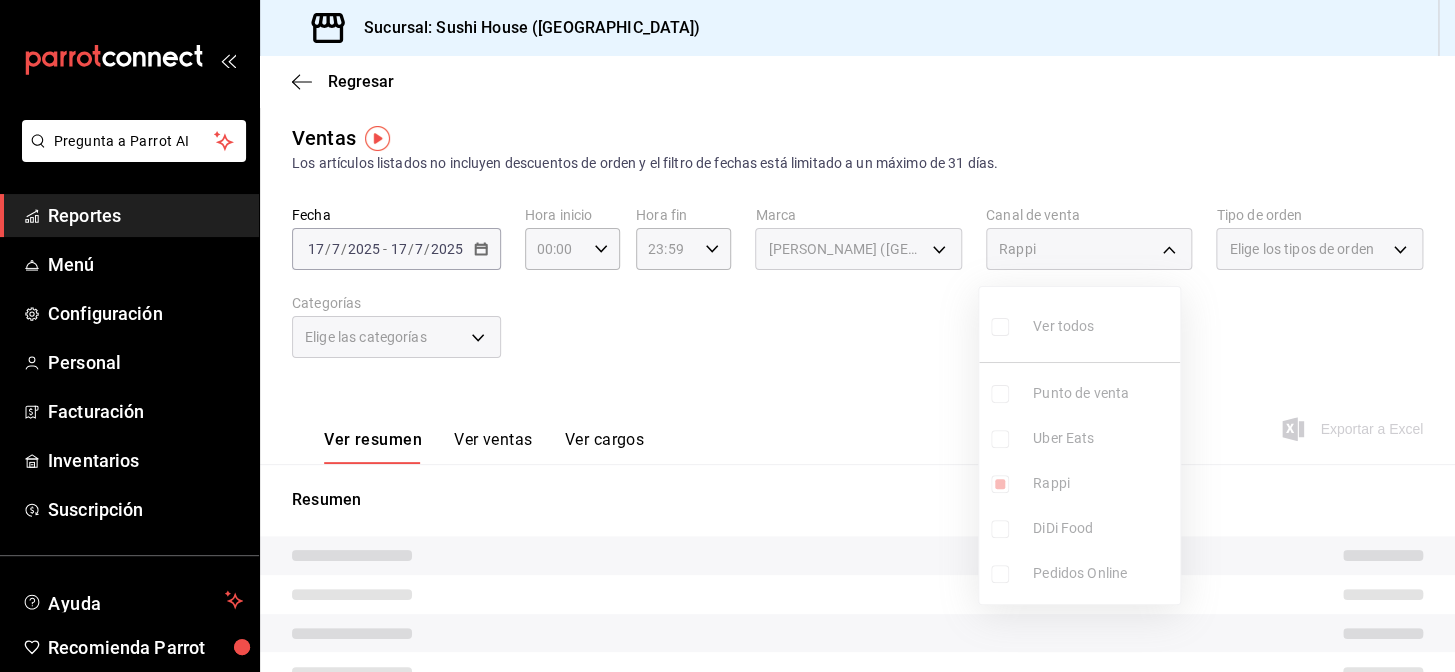 click at bounding box center (727, 336) 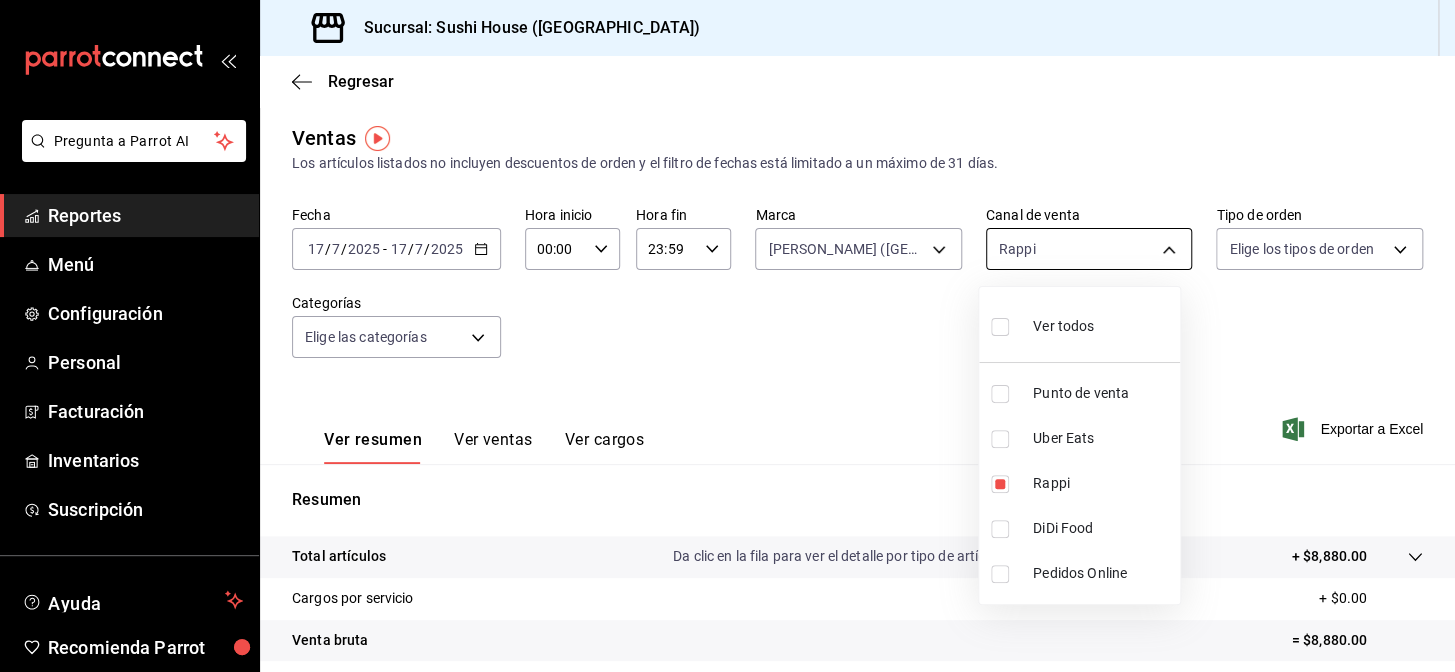 click on "Pregunta a Parrot AI Reportes   Menú   Configuración   Personal   Facturación   Inventarios   Suscripción   Ayuda Recomienda Parrot   Galicia Encargado   Sugerir nueva función   Sucursal: Sushi House (Galicia) Regresar Ventas Los artículos listados no incluyen descuentos de orden y el filtro de fechas está limitado a un máximo de 31 días. Fecha 2025-07-17 17 / 7 / 2025 - 2025-07-17 17 / 7 / 2025 Hora inicio 00:00 Hora inicio Hora fin 23:59 Hora fin Marca Genki Poke (GALICIA) 74f618c1-62af-4f1c-9f59-932c5bb3cccb Canal de venta Rappi RAPPI Tipo de orden Elige los tipos de orden Categorías Elige las categorías Ver resumen Ver ventas Ver cargos Exportar a Excel Resumen Total artículos Da clic en la fila para ver el detalle por tipo de artículo + $8,880.00 Cargos por servicio + $0.00 Venta bruta = $8,880.00 Descuentos totales - $1,124.00 Certificados de regalo - $0.00 Venta total = $7,756.00 Impuestos - $1,069.79 Venta neta = $6,686.21 Pregunta a Parrot AI Reportes   Menú   Configuración   Personal" at bounding box center [727, 336] 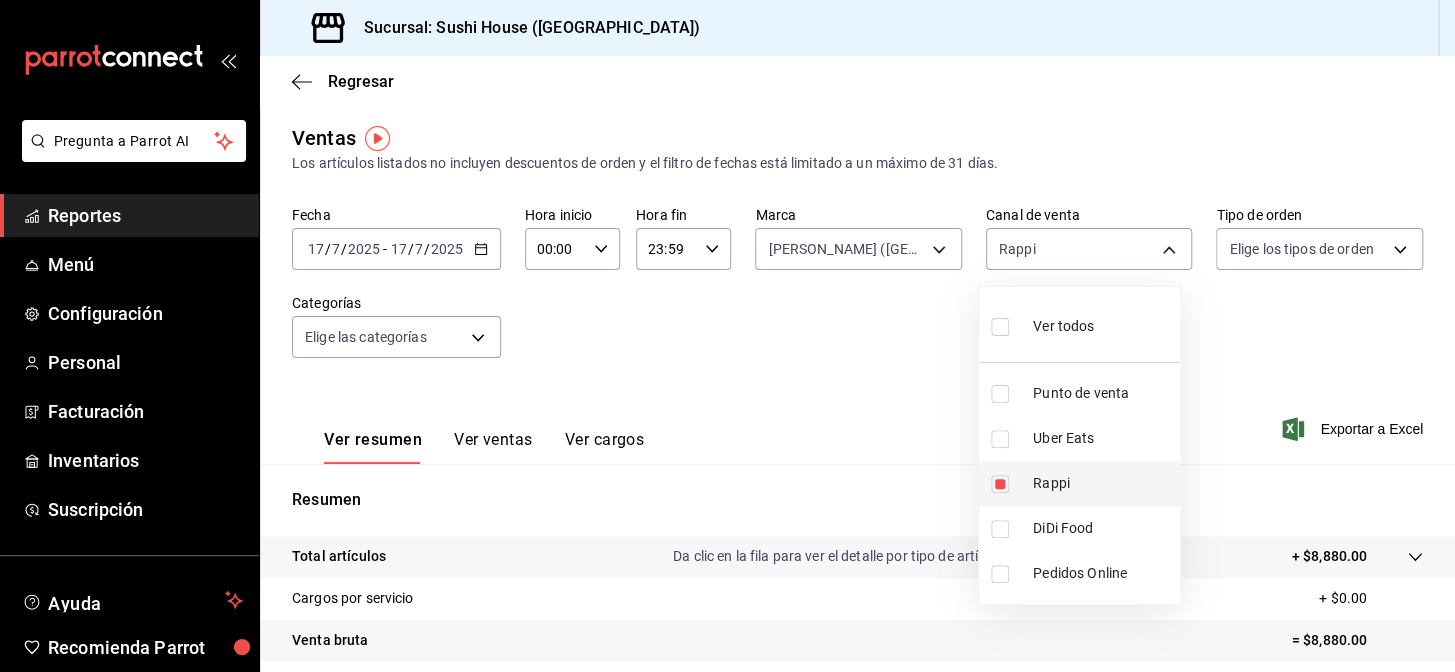 click at bounding box center (1000, 484) 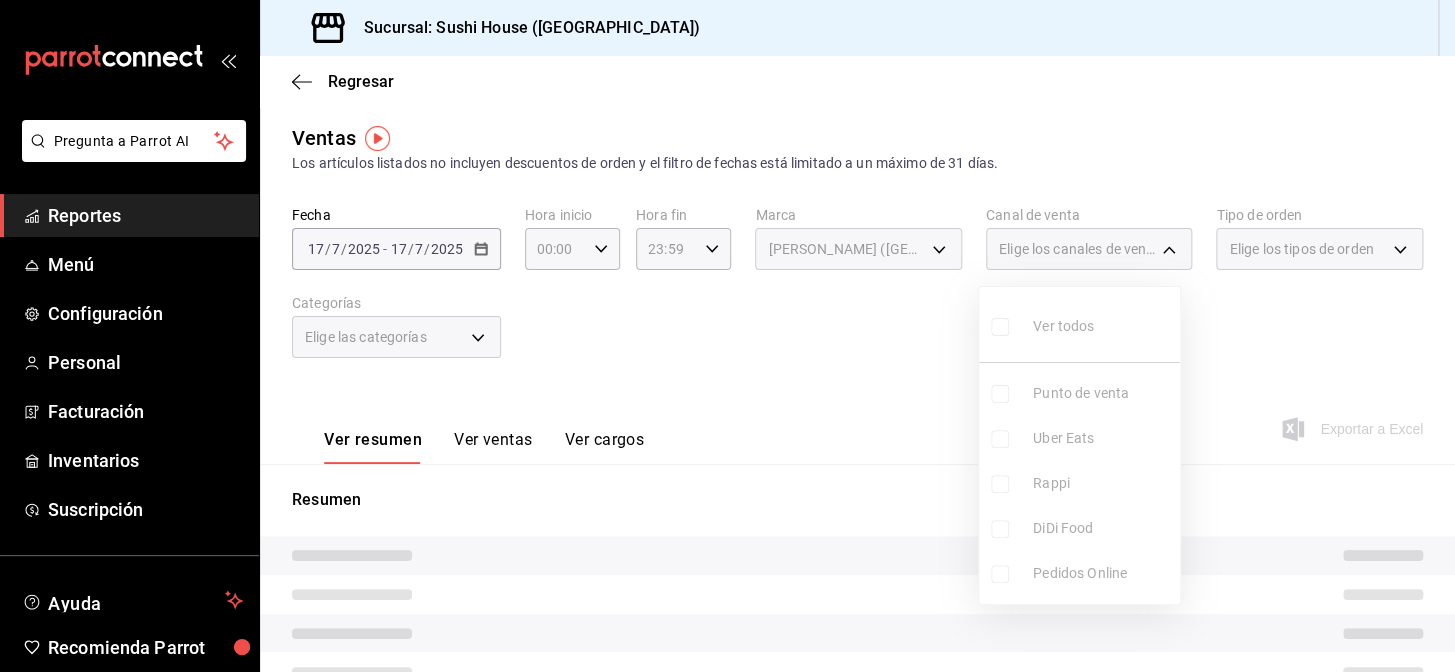 click at bounding box center [727, 336] 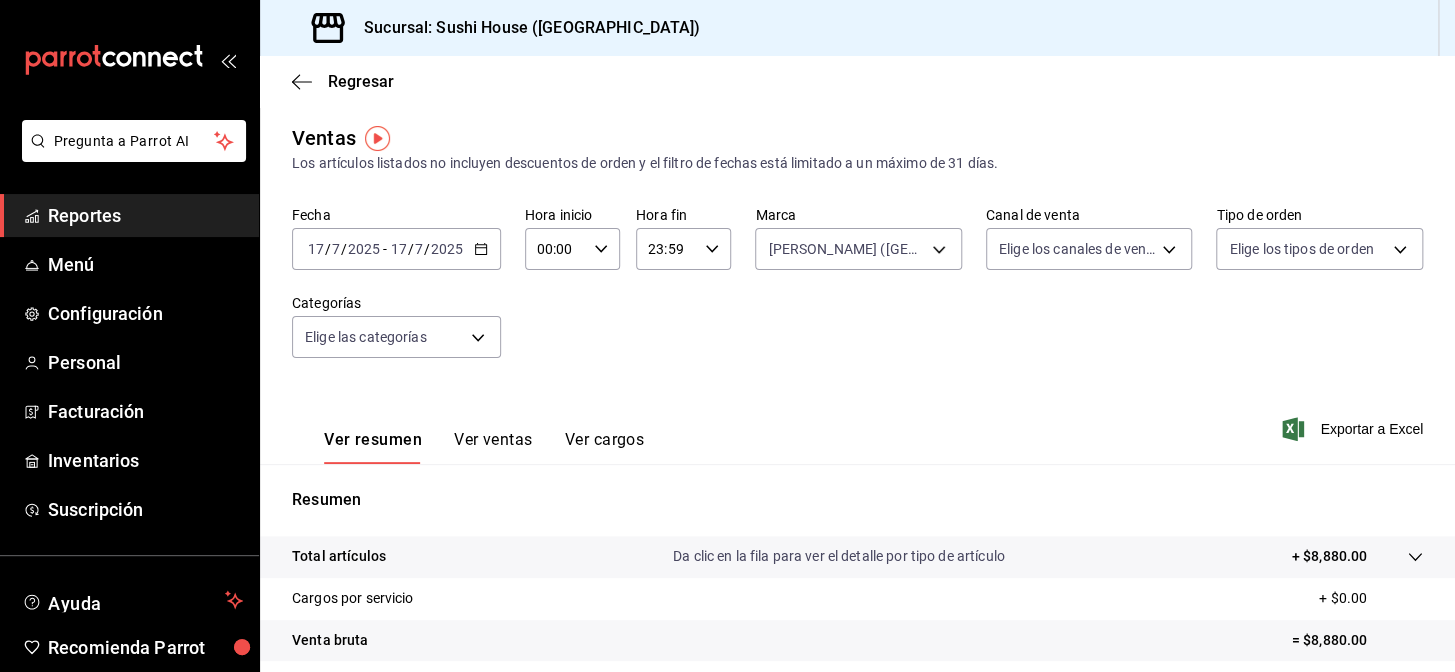 click on "Fecha 2025-07-17 17 / 7 / 2025 - 2025-07-17 17 / 7 / 2025 Hora inicio 00:00 Hora inicio Hora fin 23:59 Hora fin Marca Genki Poke (GALICIA) 74f618c1-62af-4f1c-9f59-932c5bb3cccb Canal de venta Elige los canales de venta Tipo de orden Elige los tipos de orden Categorías Elige las categorías" at bounding box center (857, 294) 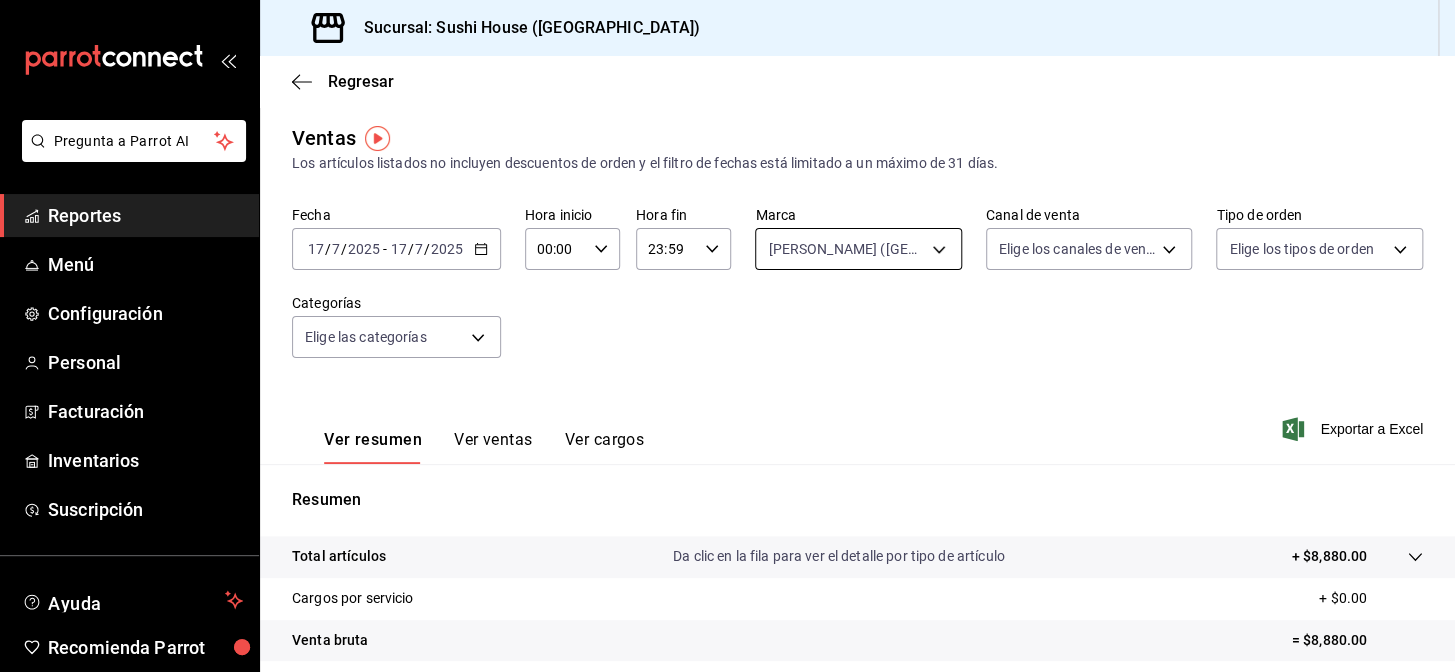 click on "Pregunta a Parrot AI Reportes   Menú   Configuración   Personal   Facturación   Inventarios   Suscripción   Ayuda Recomienda Parrot   Galicia Encargado   Sugerir nueva función   Sucursal: Sushi House (Galicia) Regresar Ventas Los artículos listados no incluyen descuentos de orden y el filtro de fechas está limitado a un máximo de 31 días. Fecha 2025-07-17 17 / 7 / 2025 - 2025-07-17 17 / 7 / 2025 Hora inicio 00:00 Hora inicio Hora fin 23:59 Hora fin Marca Genki Poke (GALICIA) 74f618c1-62af-4f1c-9f59-932c5bb3cccb Canal de venta Elige los canales de venta Tipo de orden Elige los tipos de orden Categorías Elige las categorías Ver resumen Ver ventas Ver cargos Exportar a Excel Resumen Total artículos Da clic en la fila para ver el detalle por tipo de artículo + $8,880.00 Cargos por servicio + $0.00 Venta bruta = $8,880.00 Descuentos totales - $1,124.00 Certificados de regalo - $0.00 Venta total = $7,756.00 Impuestos - $1,069.79 Venta neta = $6,686.21 Pregunta a Parrot AI Reportes   Menú     Personal" at bounding box center [727, 336] 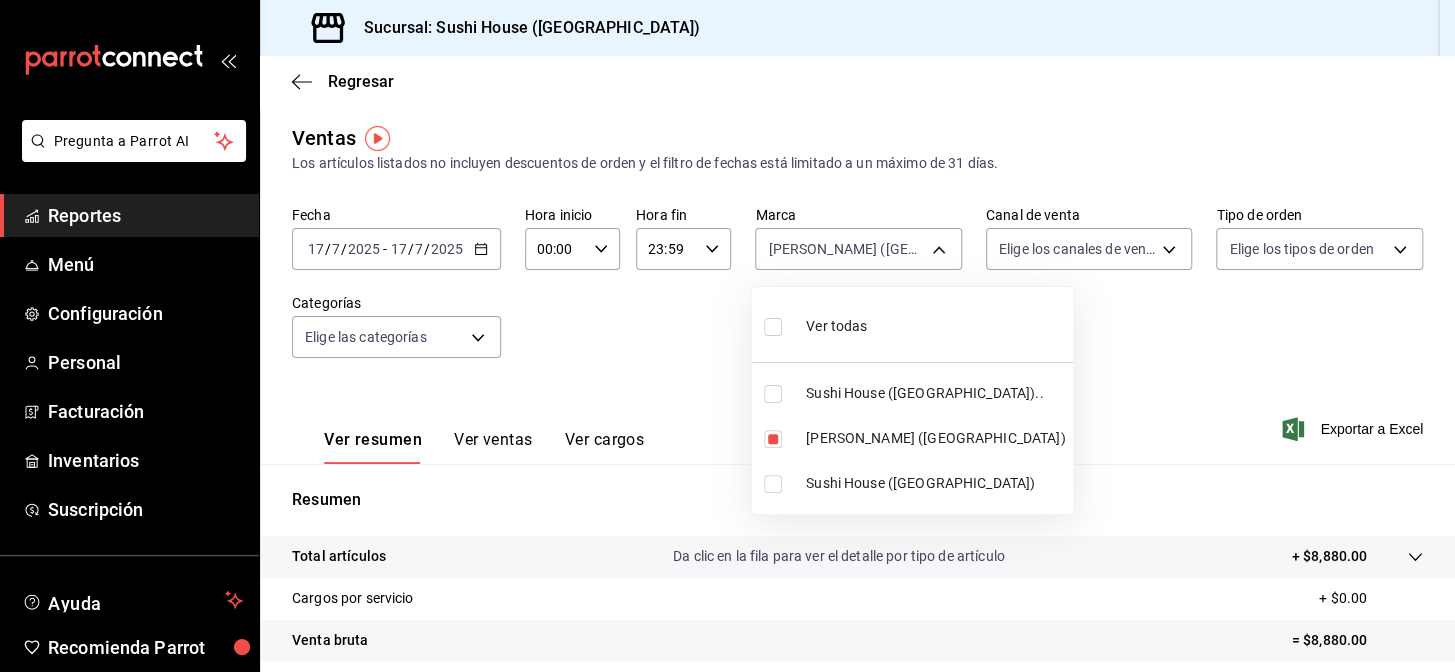 click on "Ver todas" at bounding box center (912, 324) 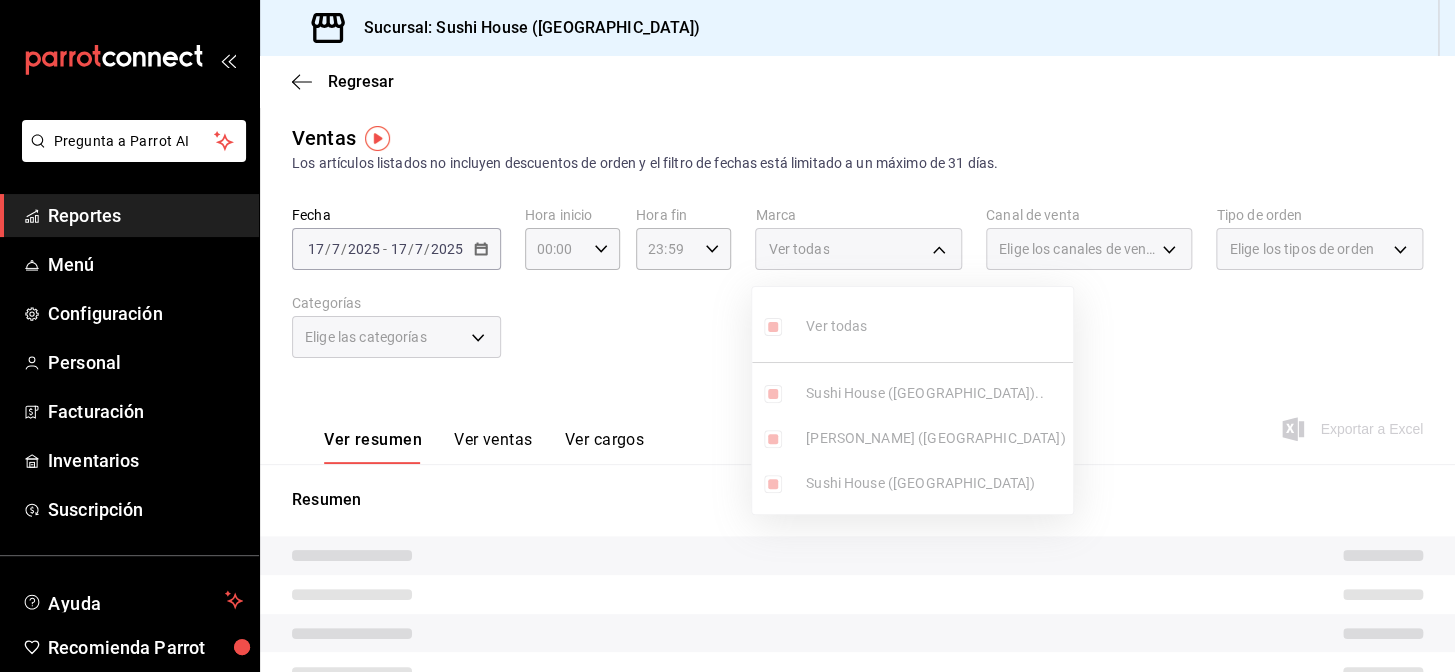 click at bounding box center [727, 336] 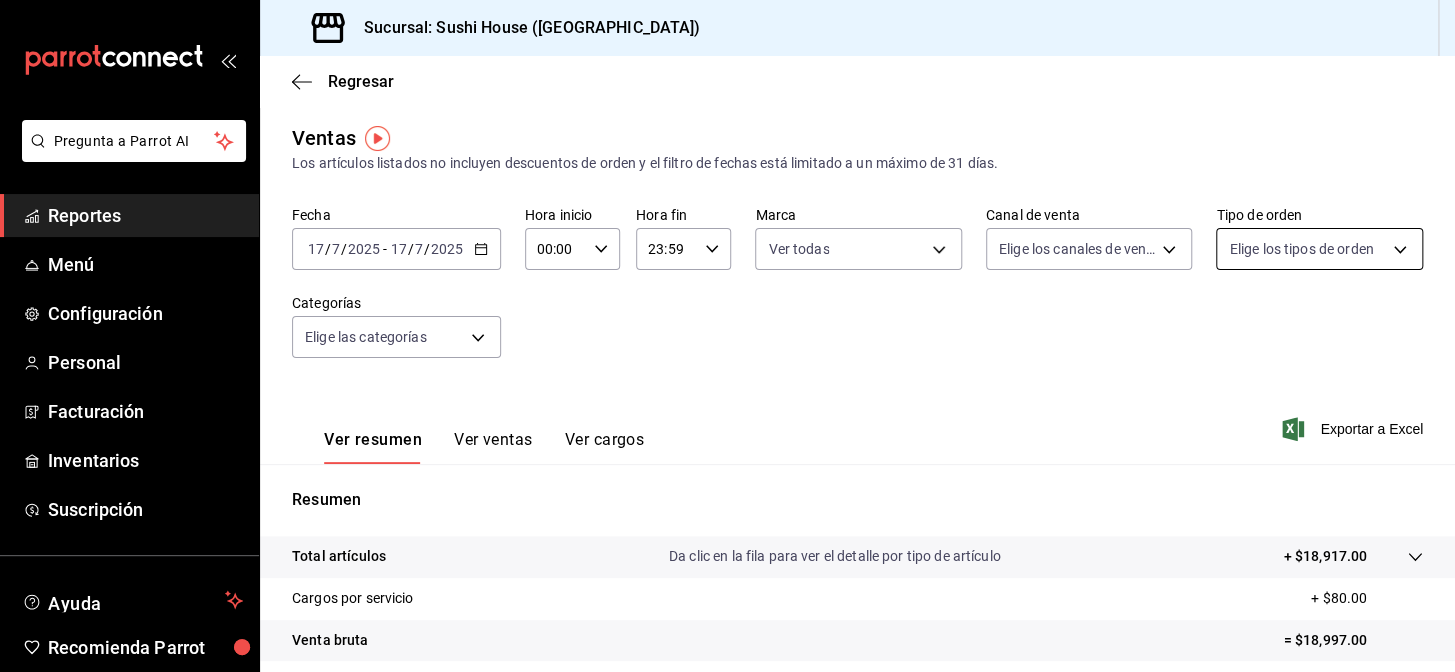 click on "Pregunta a Parrot AI Reportes   Menú   Configuración   Personal   Facturación   Inventarios   Suscripción   Ayuda Recomienda Parrot   Galicia Encargado   Sugerir nueva función   Sucursal: Sushi House (Galicia) Regresar Ventas Los artículos listados no incluyen descuentos de orden y el filtro de fechas está limitado a un máximo de 31 días. Fecha 2025-07-17 17 / 7 / 2025 - 2025-07-17 17 / 7 / 2025 Hora inicio 00:00 Hora inicio Hora fin 23:59 Hora fin Marca Ver todas 7dc1bbcc-c854-438a-98a7-f6be28febd34,74f618c1-62af-4f1c-9f59-932c5bb3cccb,fc9d632e-e170-447e-9cd5-70bd0bb3e59f Canal de venta Elige los canales de venta Tipo de orden Elige los tipos de orden Categorías Elige las categorías Ver resumen Ver ventas Ver cargos Exportar a Excel Resumen Total artículos Da clic en la fila para ver el detalle por tipo de artículo + $18,917.00 Cargos por servicio + $80.00 Venta bruta = $18,997.00 Descuentos totales - $2,884.56 Certificados de regalo - $0.00 Venta total = $16,112.44 Impuestos - $2,222.41   Menú" at bounding box center [727, 336] 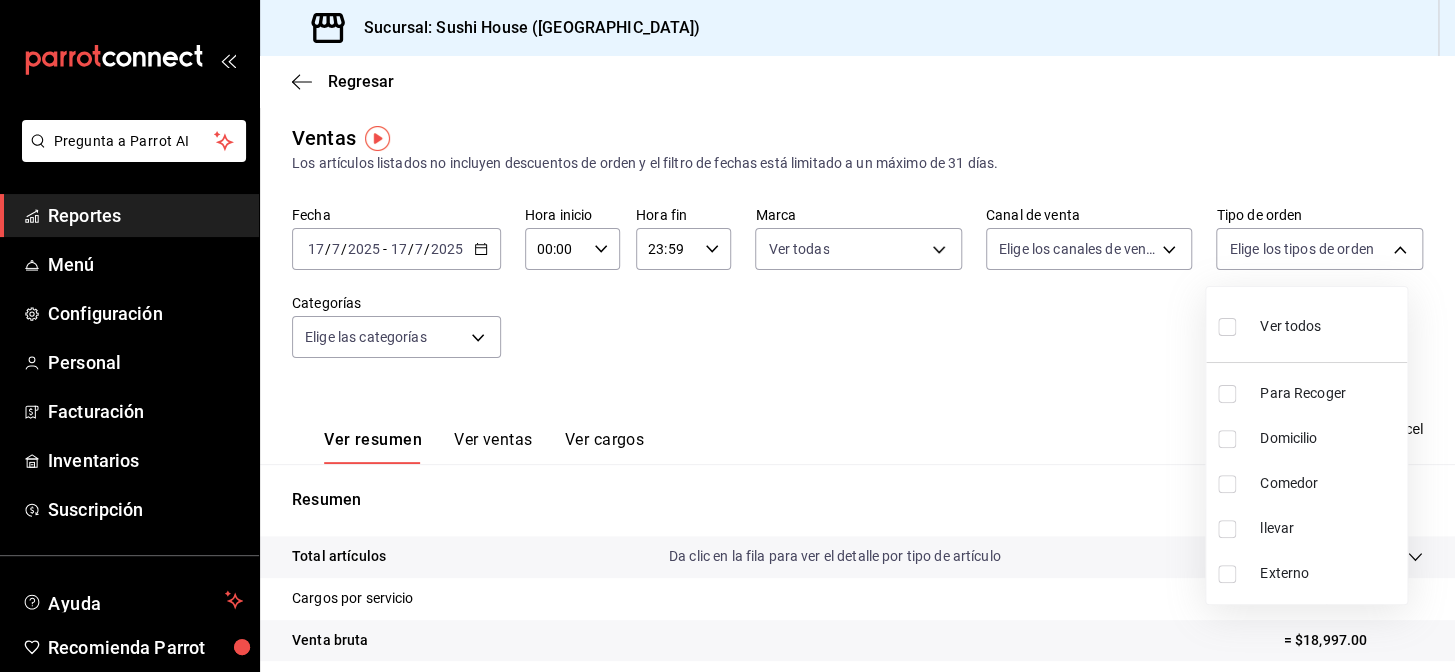 click on "Domicilio" at bounding box center (1306, 438) 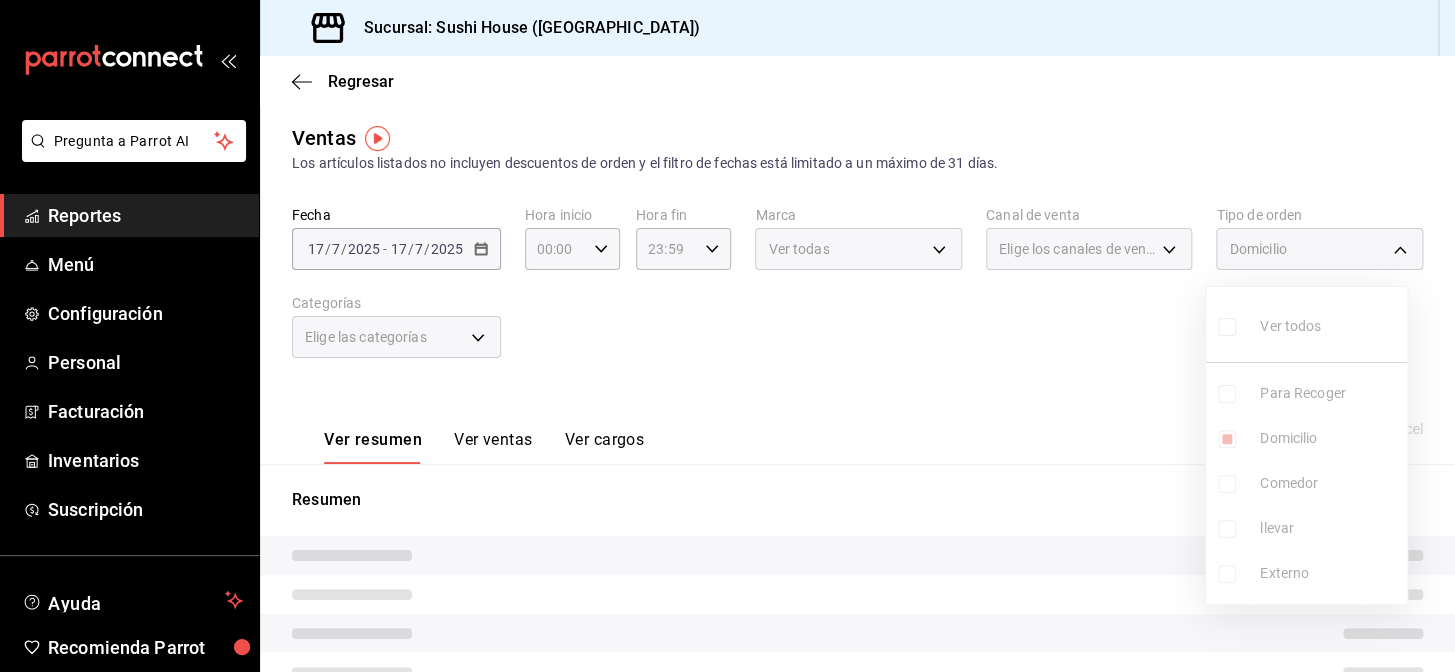 click at bounding box center (727, 336) 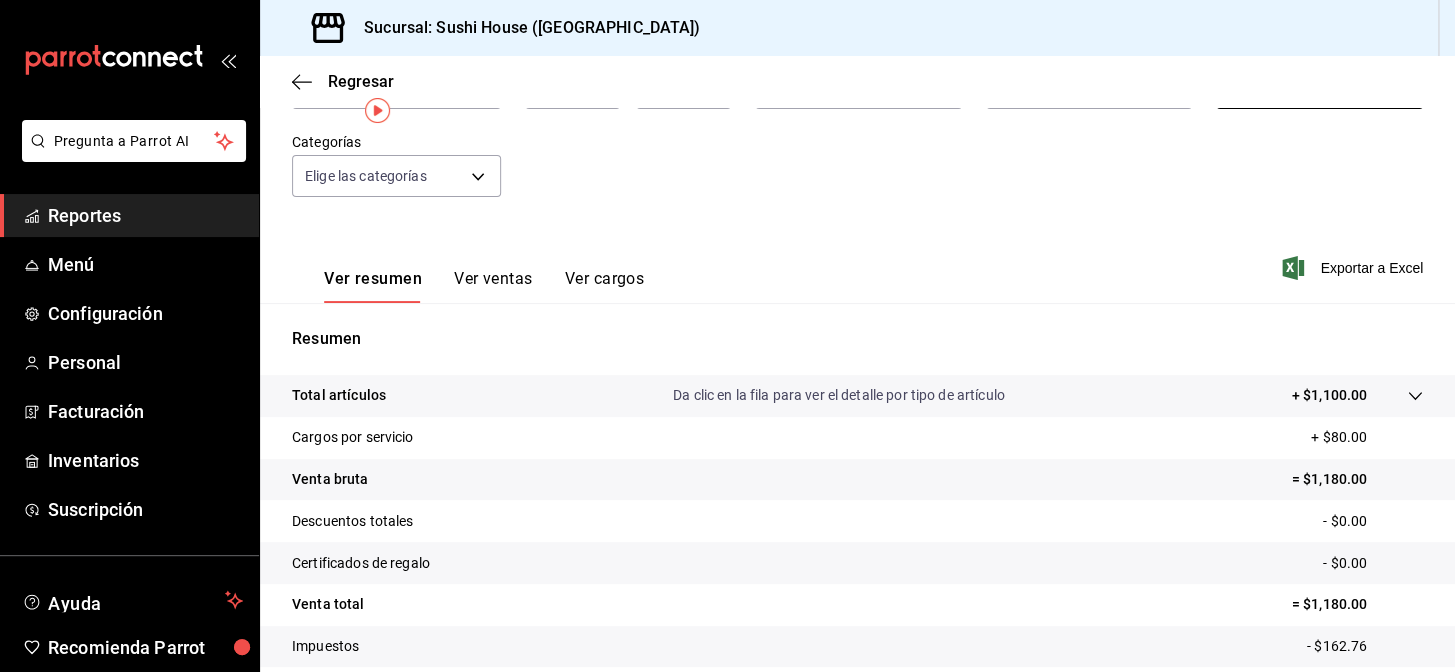 scroll, scrollTop: 13, scrollLeft: 0, axis: vertical 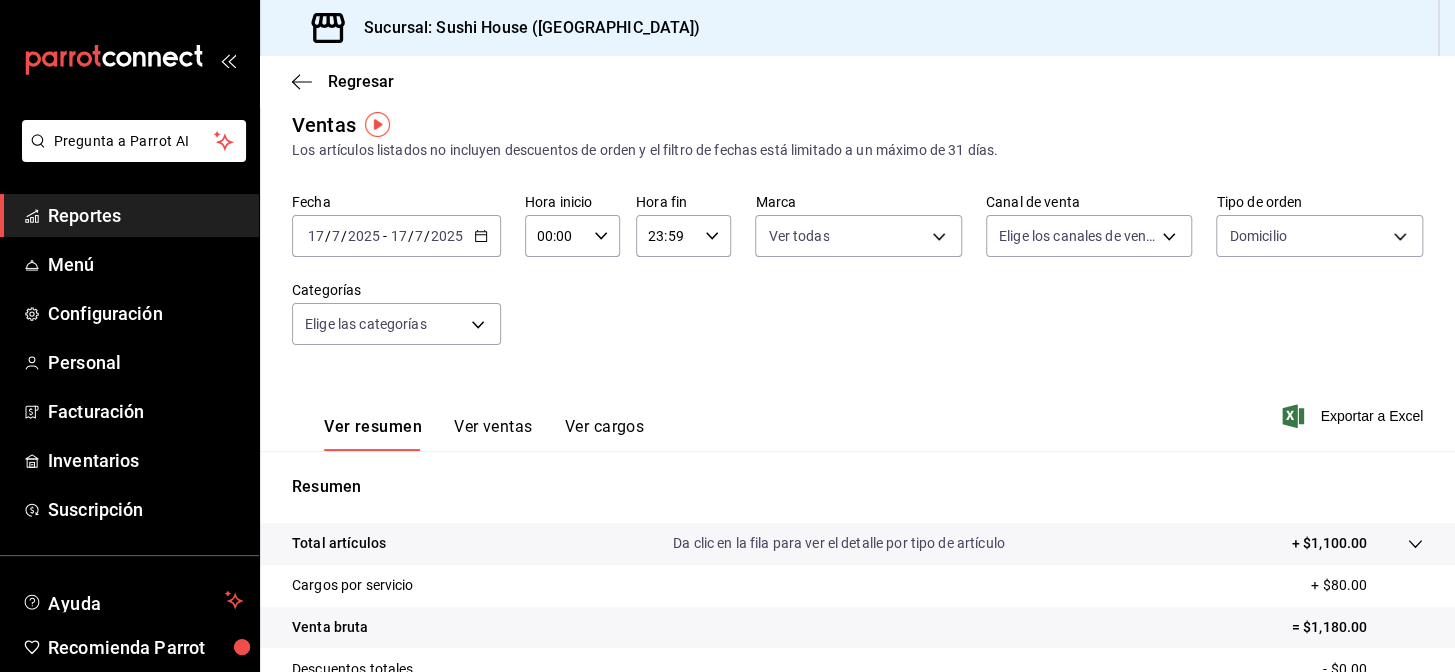 click on "Ventas Los artículos listados no incluyen descuentos de orden y el filtro de fechas está limitado a un máximo de 31 días. Fecha 2025-07-17 17 / 7 / 2025 - 2025-07-17 17 / 7 / 2025 Hora inicio 00:00 Hora inicio Hora fin 23:59 Hora fin Marca Ver todas 7dc1bbcc-c854-438a-98a7-f6be28febd34,74f618c1-62af-4f1c-9f59-932c5bb3cccb,fc9d632e-e170-447e-9cd5-70bd0bb3e59f Canal de venta Elige los canales de venta Tipo de orden Domicilio c813e250-a487-4472-927d-f84c1c5aa0d0 Categorías Elige las categorías Ver resumen Ver ventas Ver cargos Exportar a Excel Resumen Total artículos Da clic en la fila para ver el detalle por tipo de artículo + $1,100.00 Cargos por servicio + $80.00 Venta bruta = $1,180.00 Descuentos totales - $0.00 Certificados de regalo - $0.00 Venta total = $1,180.00 Impuestos - $162.76 Venta neta = $1,017.24" at bounding box center (857, 511) 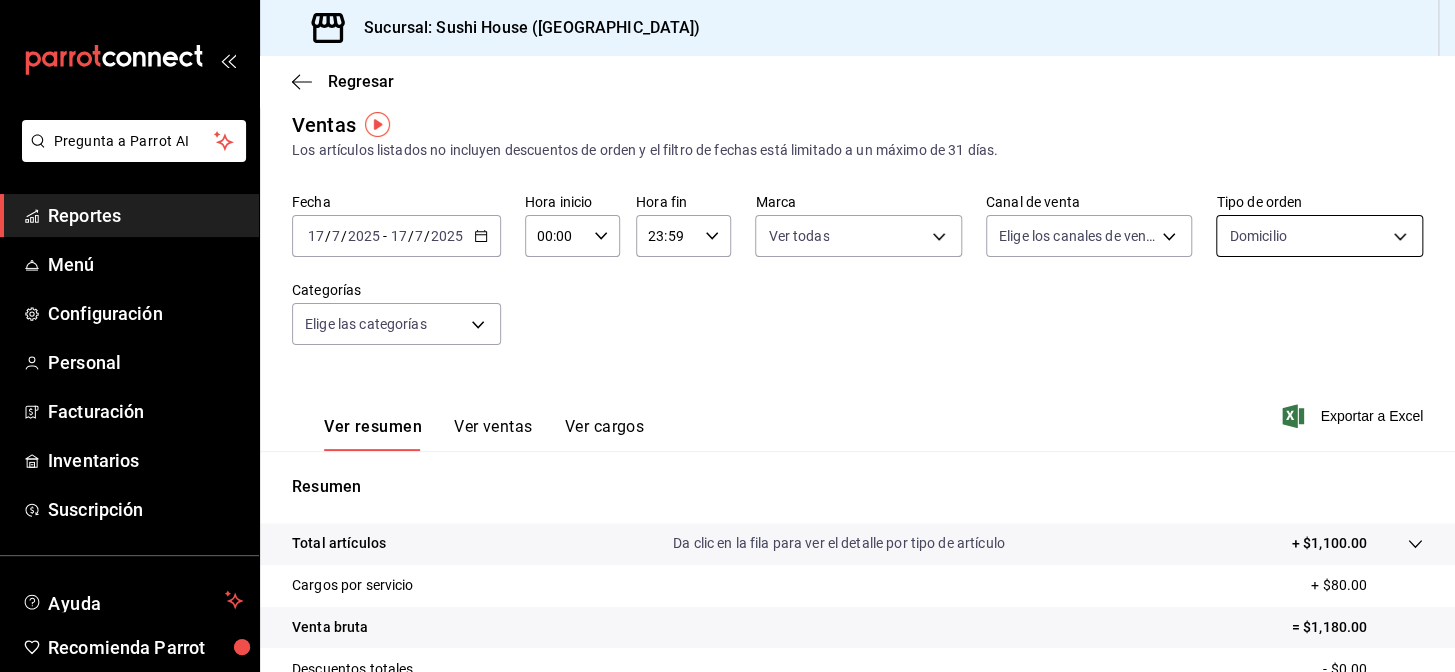 click on "Pregunta a Parrot AI Reportes   Menú   Configuración   Personal   Facturación   Inventarios   Suscripción   Ayuda Recomienda Parrot   Galicia Encargado   Sugerir nueva función   Sucursal: Sushi House (Galicia) Regresar Ventas Los artículos listados no incluyen descuentos de orden y el filtro de fechas está limitado a un máximo de 31 días. Fecha 2025-07-17 17 / 7 / 2025 - 2025-07-17 17 / 7 / 2025 Hora inicio 00:00 Hora inicio Hora fin 23:59 Hora fin Marca Ver todas 7dc1bbcc-c854-438a-98a7-f6be28febd34,74f618c1-62af-4f1c-9f59-932c5bb3cccb,fc9d632e-e170-447e-9cd5-70bd0bb3e59f Canal de venta Elige los canales de venta Tipo de orden Domicilio c813e250-a487-4472-927d-f84c1c5aa0d0 Categorías Elige las categorías Ver resumen Ver ventas Ver cargos Exportar a Excel Resumen Total artículos Da clic en la fila para ver el detalle por tipo de artículo + $1,100.00 Cargos por servicio + $80.00 Venta bruta = $1,180.00 Descuentos totales - $0.00 Certificados de regalo - $0.00 Venta total = $1,180.00 Impuestos" at bounding box center [727, 336] 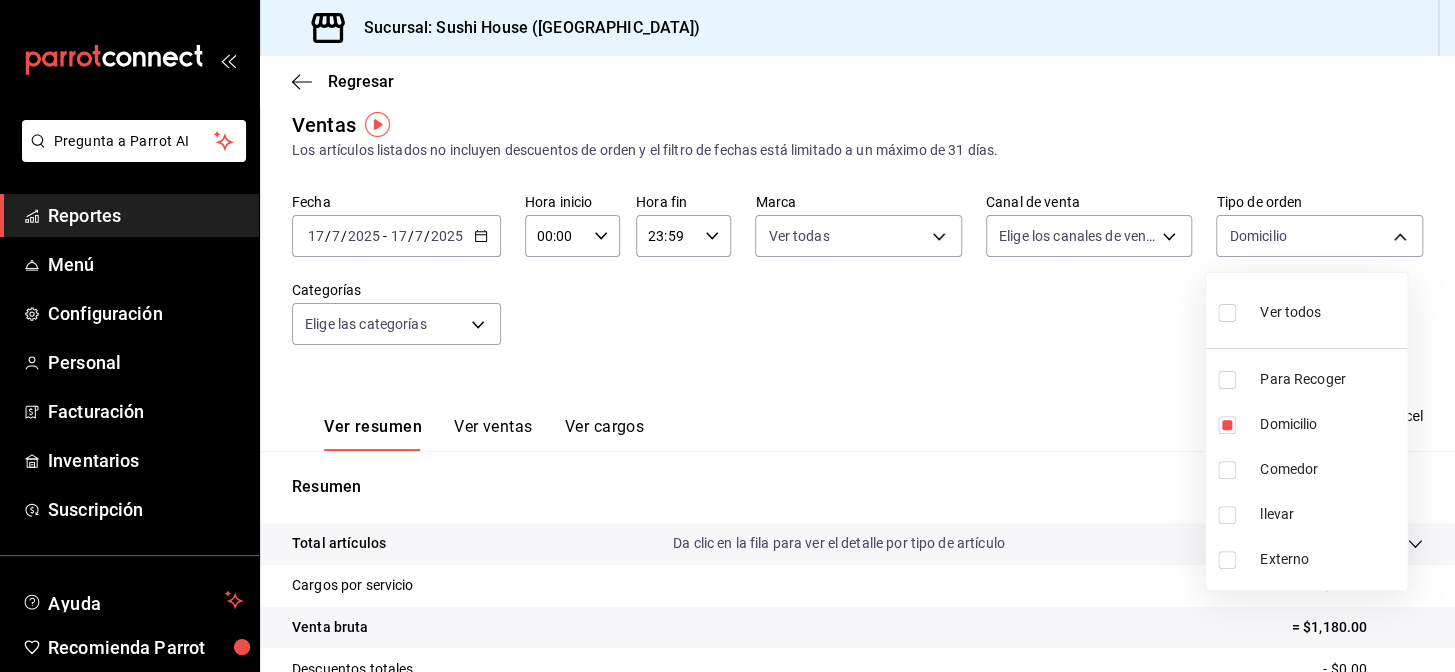 click on "Ver todos" at bounding box center (1269, 310) 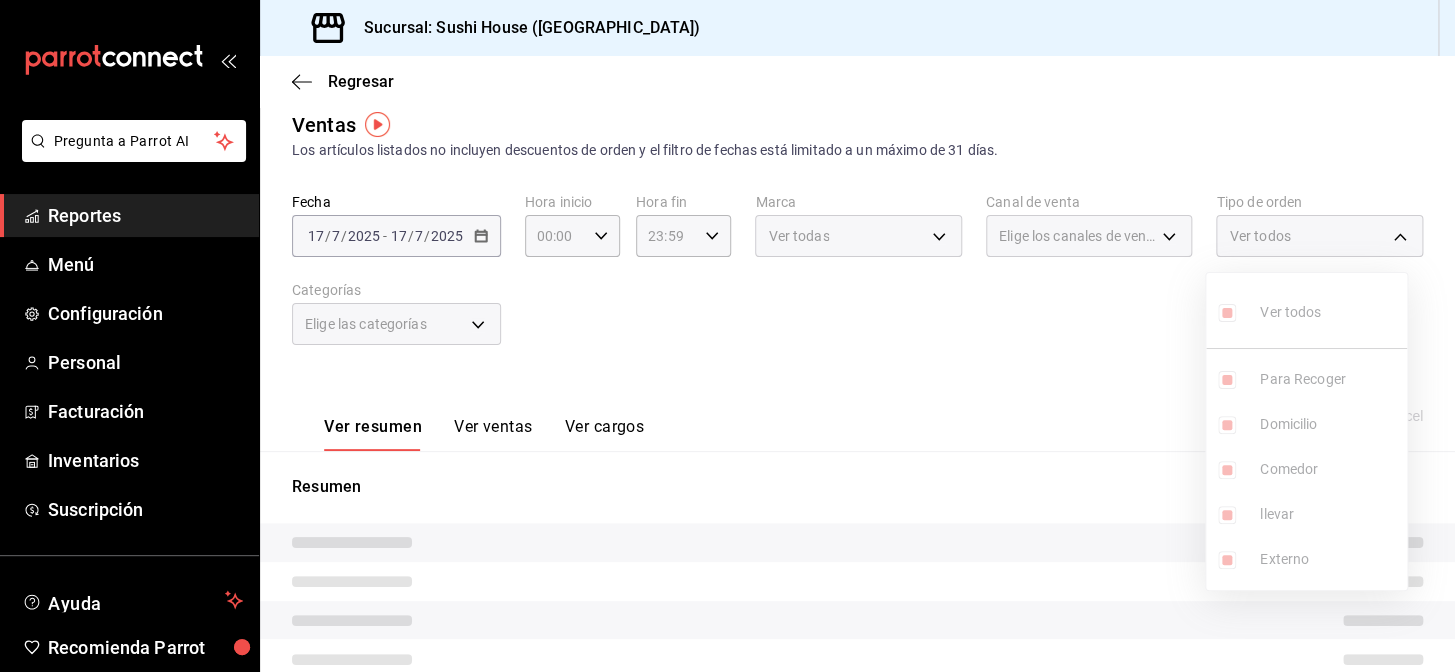 click at bounding box center (727, 336) 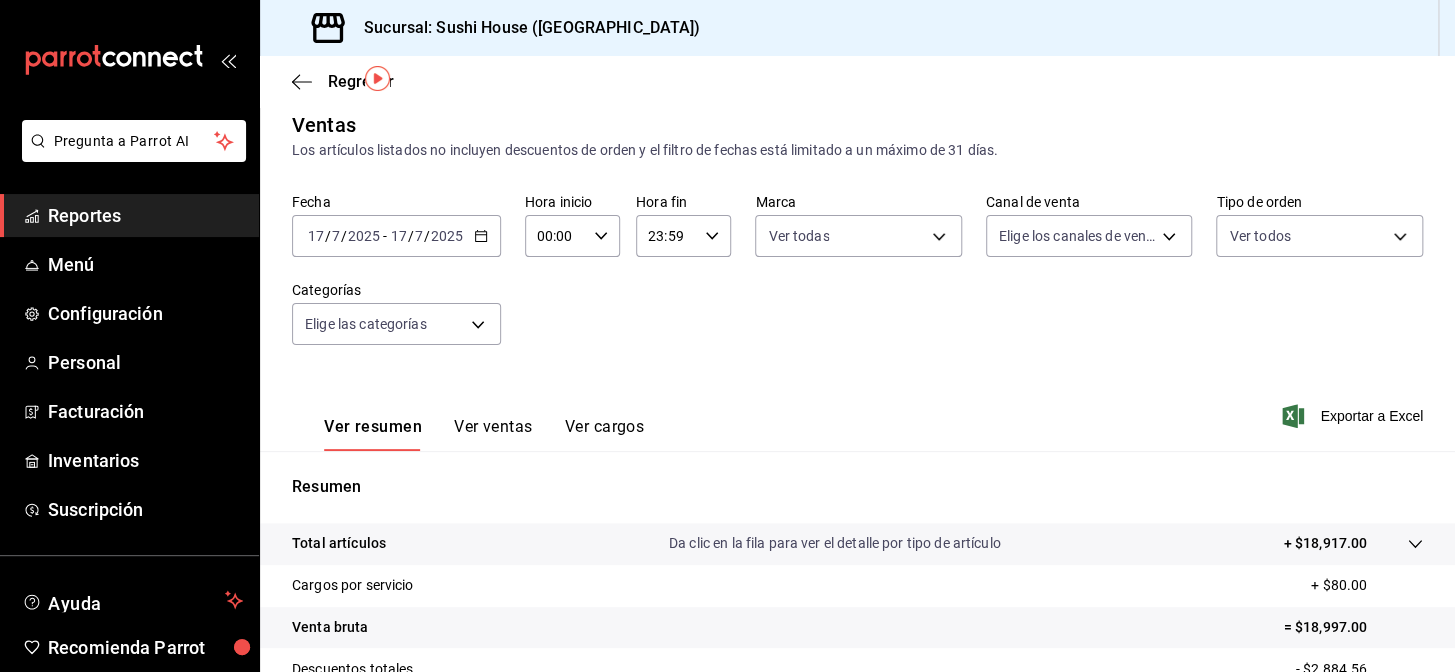 scroll, scrollTop: 286, scrollLeft: 0, axis: vertical 